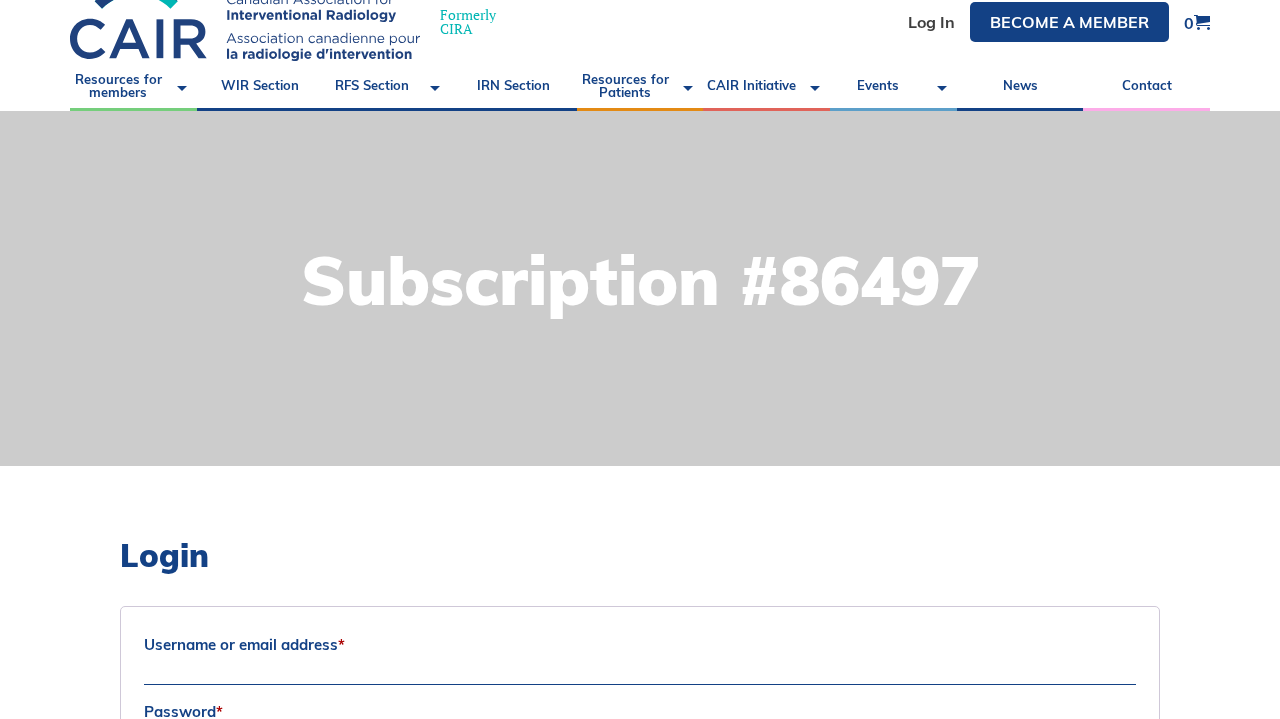 scroll, scrollTop: 75, scrollLeft: 0, axis: vertical 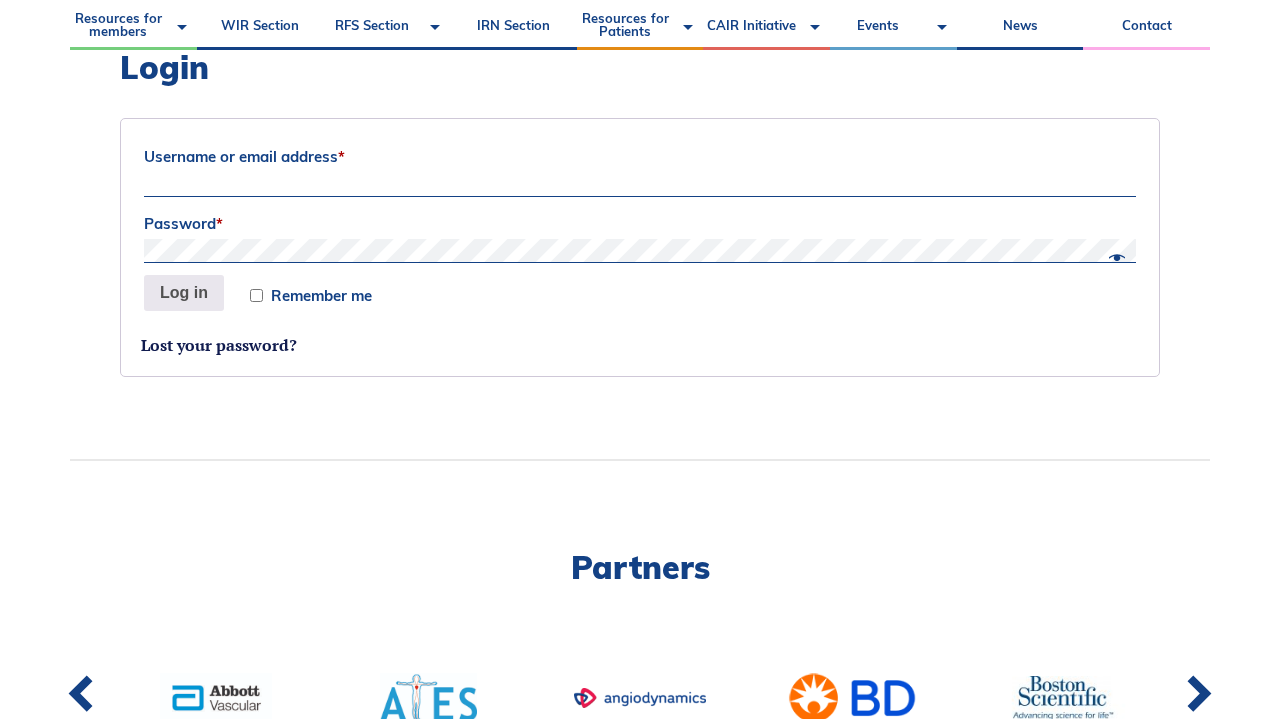 click on "Username or email address  *" at bounding box center (640, 157) 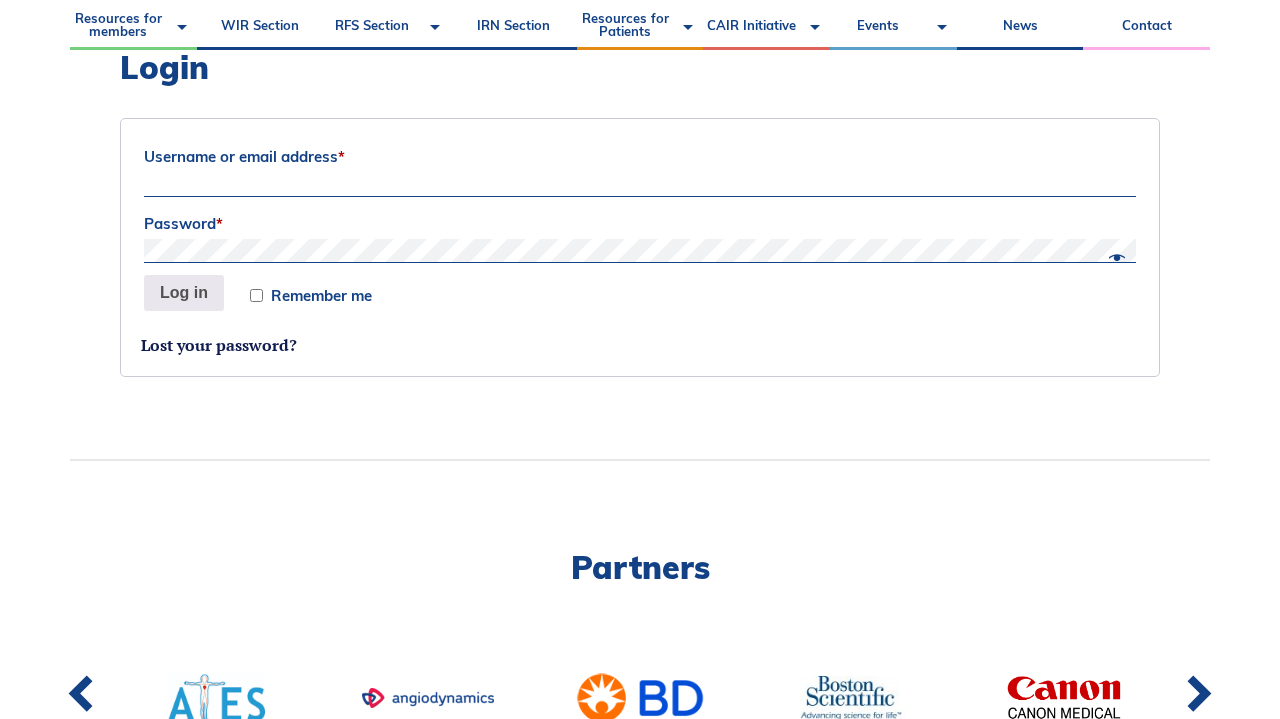 type on "jgarnhum@yahoo.com" 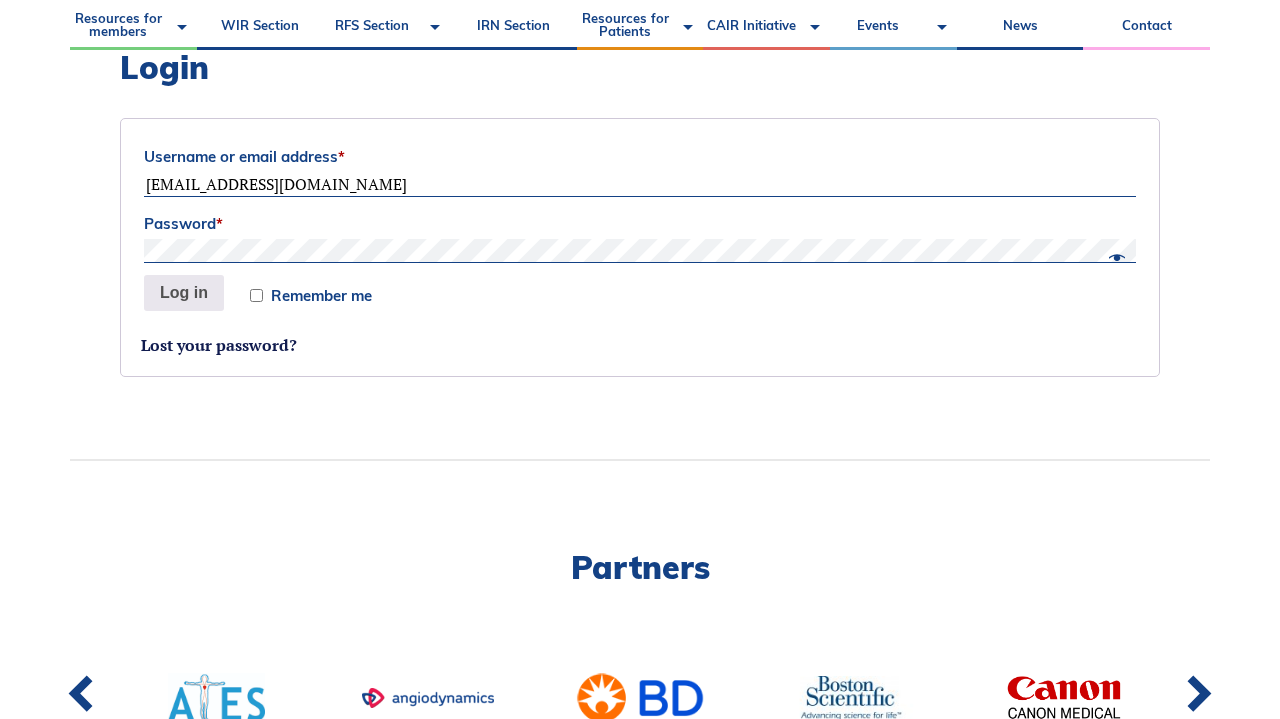 click on "Log in" at bounding box center (184, 293) 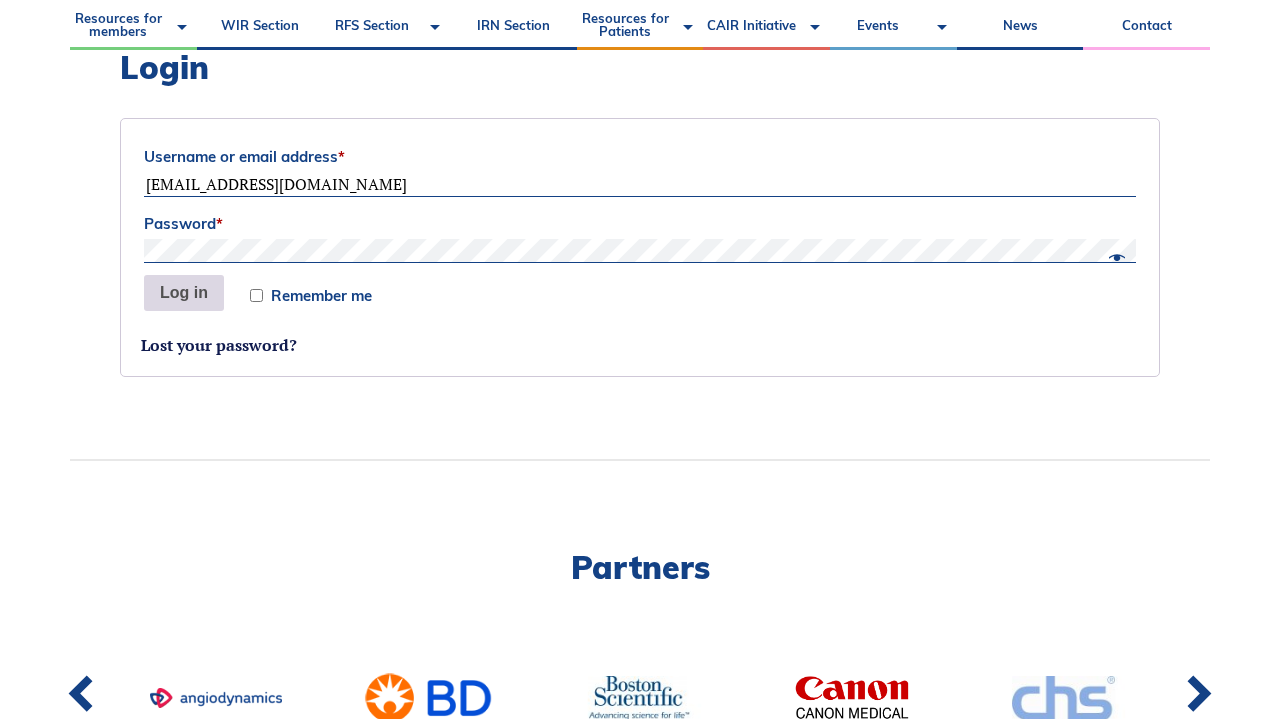 click on "Log in" at bounding box center [184, 293] 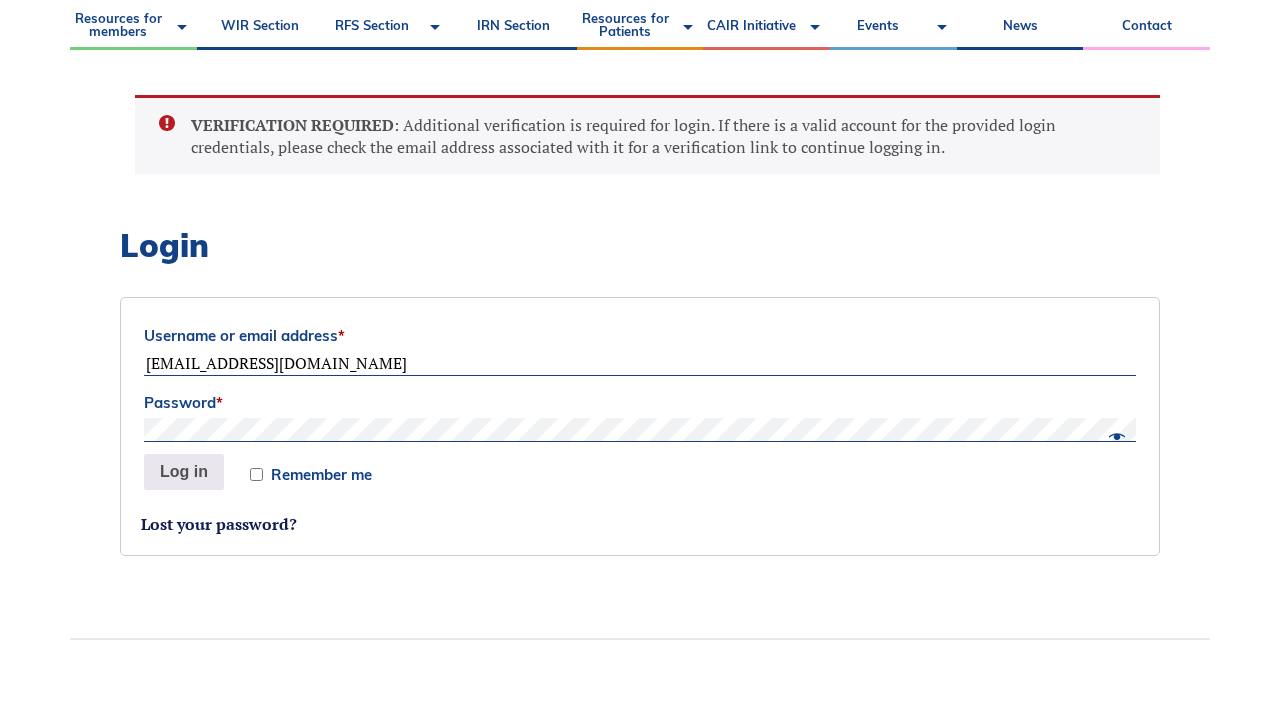 scroll, scrollTop: 499, scrollLeft: 0, axis: vertical 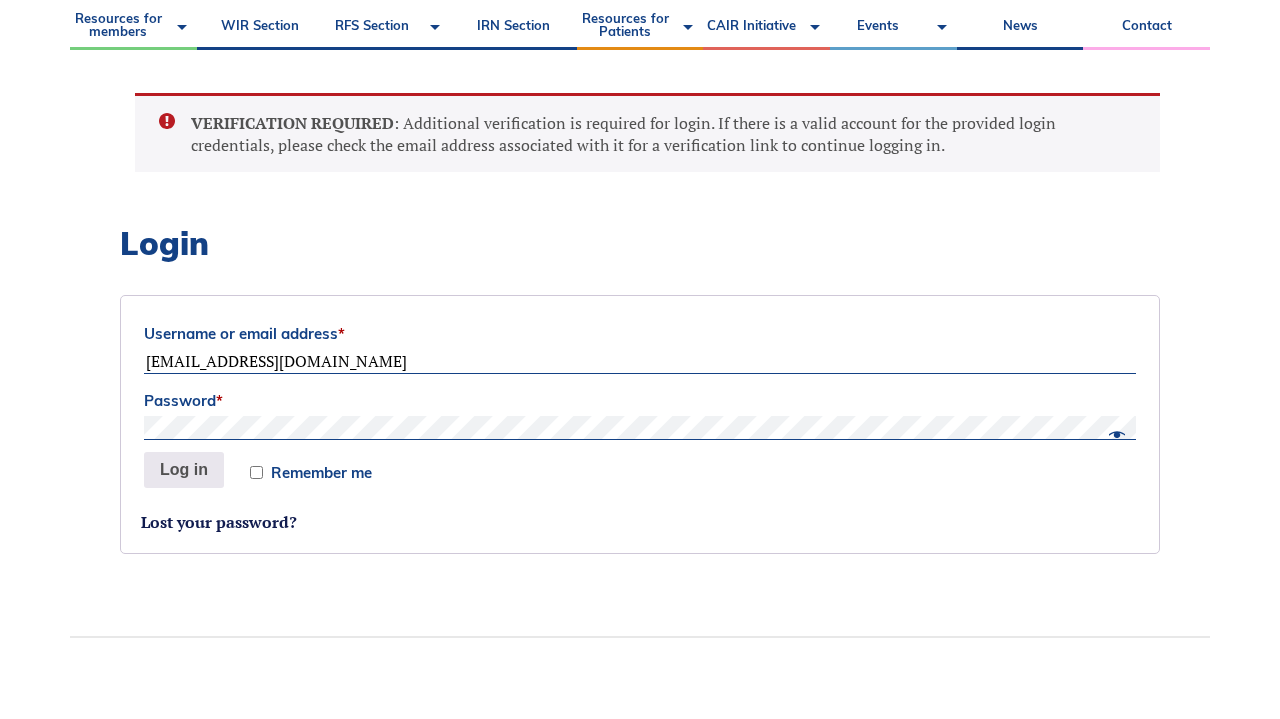 click on "Password  *" at bounding box center (640, 401) 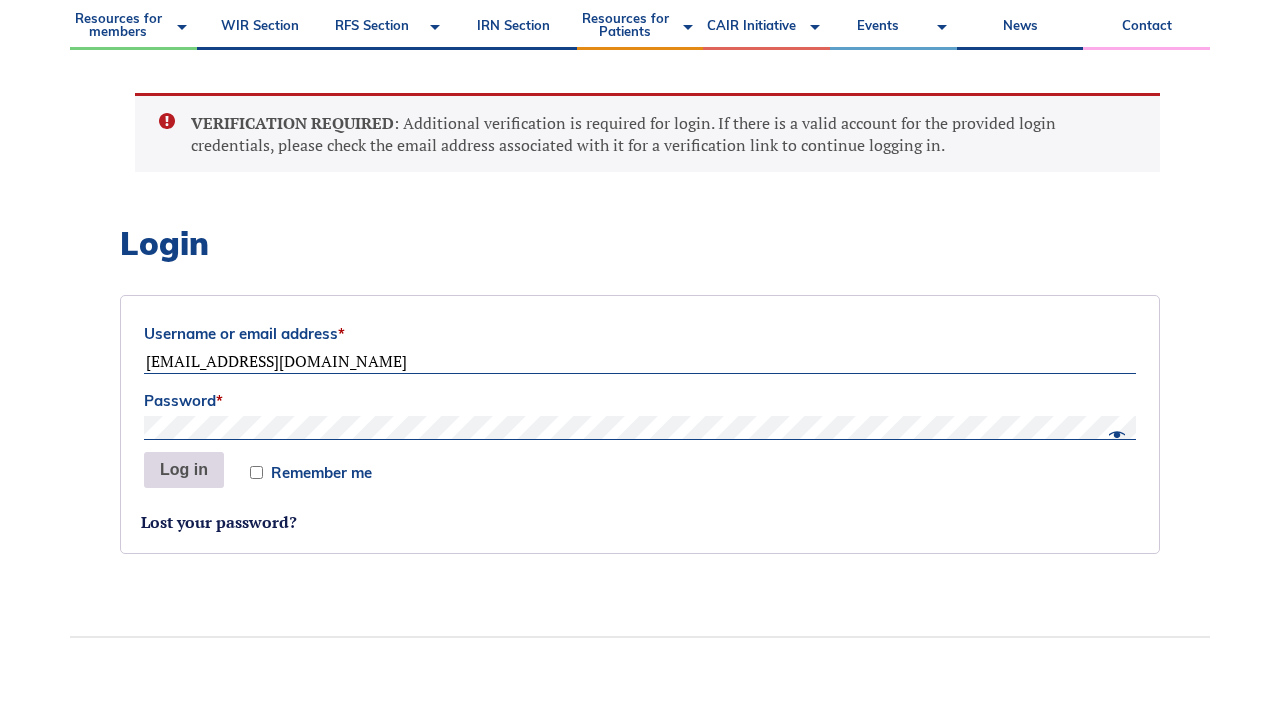 click on "Log in" at bounding box center [184, 470] 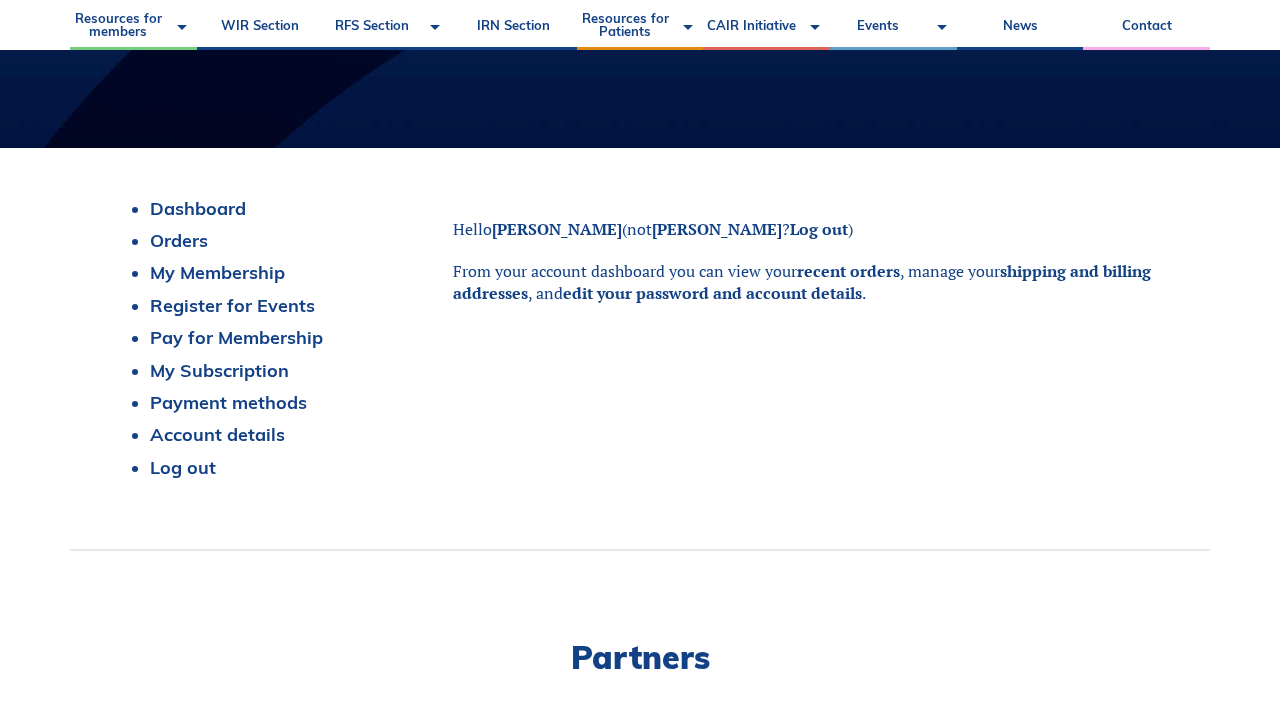 scroll, scrollTop: 408, scrollLeft: 0, axis: vertical 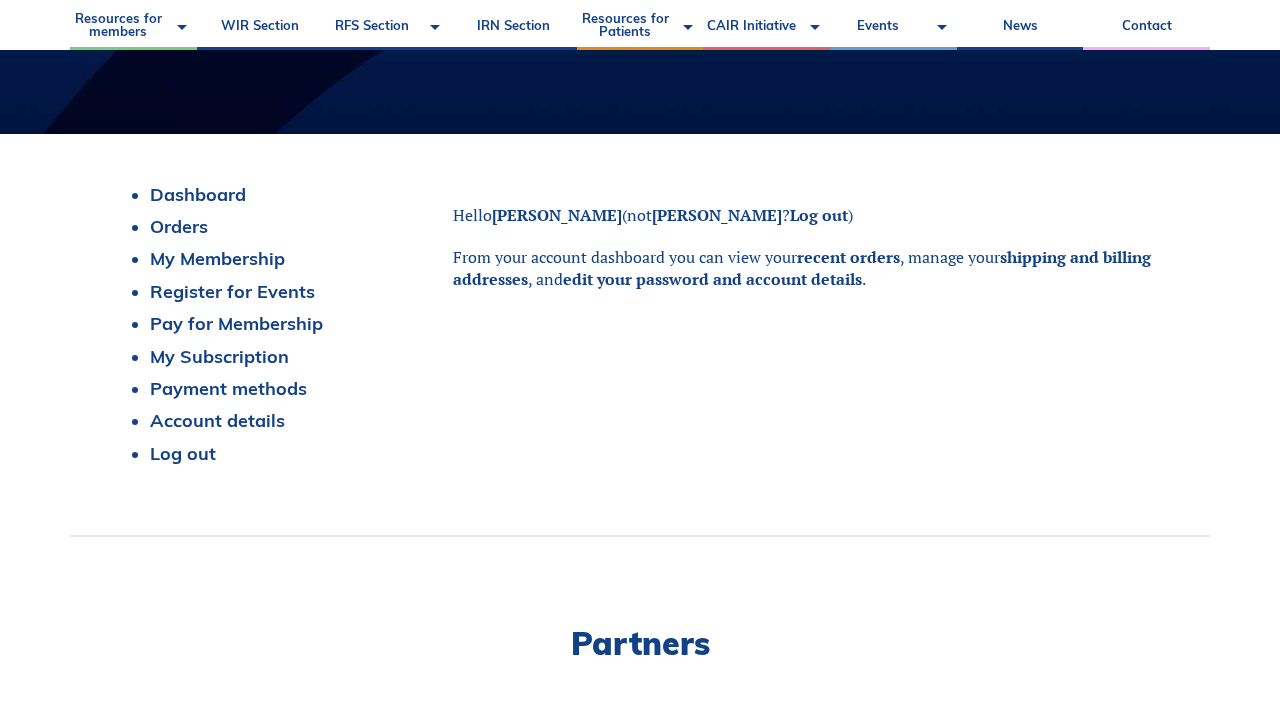 click on "About
Vision and Mission
Board of Directors
Annual Reports
Financial Statements
History
Volunteer with us
Partners
Our Partners
Virtual Exhibit Hall
Allies
Introduction to IR
Resident, Fellow, and Student Section
Technologists & Nurses
Medical Students
Global Outreach
Global Outreach:  The Road 2 IR in [GEOGRAPHIC_DATA]
[MEDICAL_DATA]
IR Jobs
fr
Formerly [PERSON_NAME]
Good morning [PERSON_NAME]
1
Logout
Resources for members
Tumor [MEDICAL_DATA] – Update your listing
UFE – Update your listing
IR Procedures
Clinical Resources
Guidelines and Standards
CAIR Endorsed
Cases of the Month
CAIR Express
WIR Section
RFS Section
RFS Representatives [DATE]-[DATE]
Medical Student IR Away Elective
How do I become an interventional radiologist?" at bounding box center [640, -49] 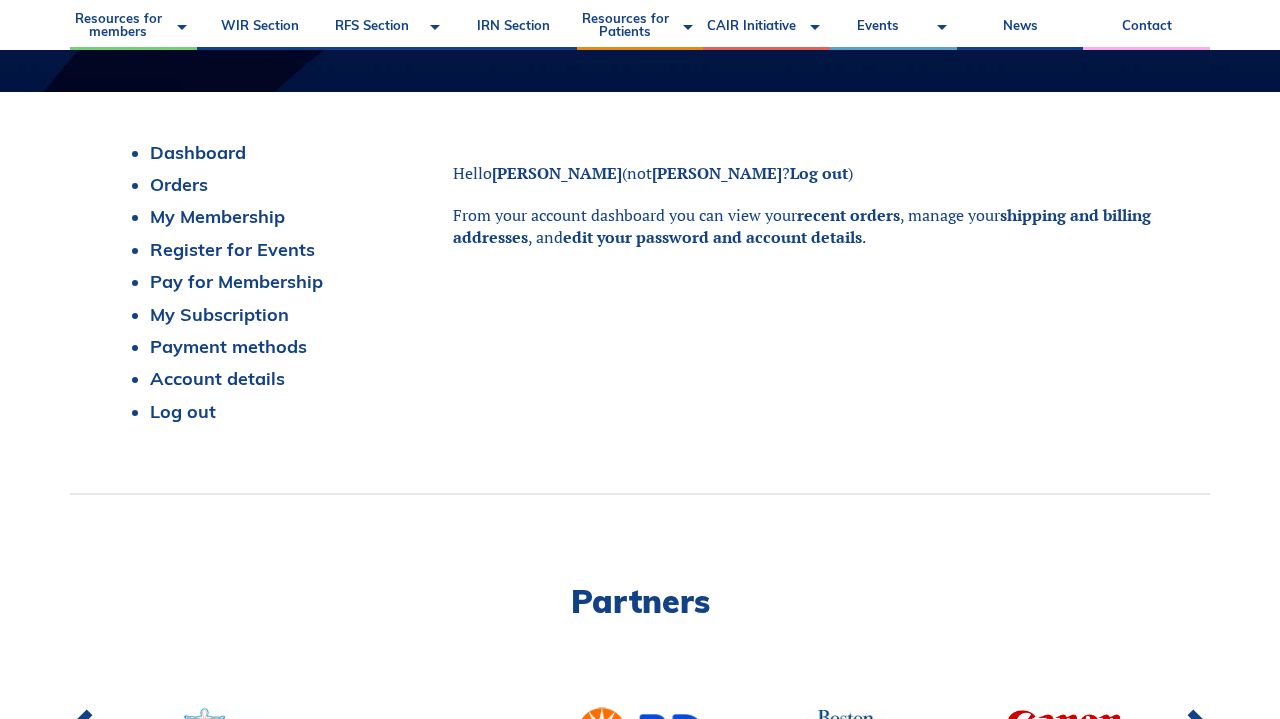 scroll, scrollTop: 392, scrollLeft: 0, axis: vertical 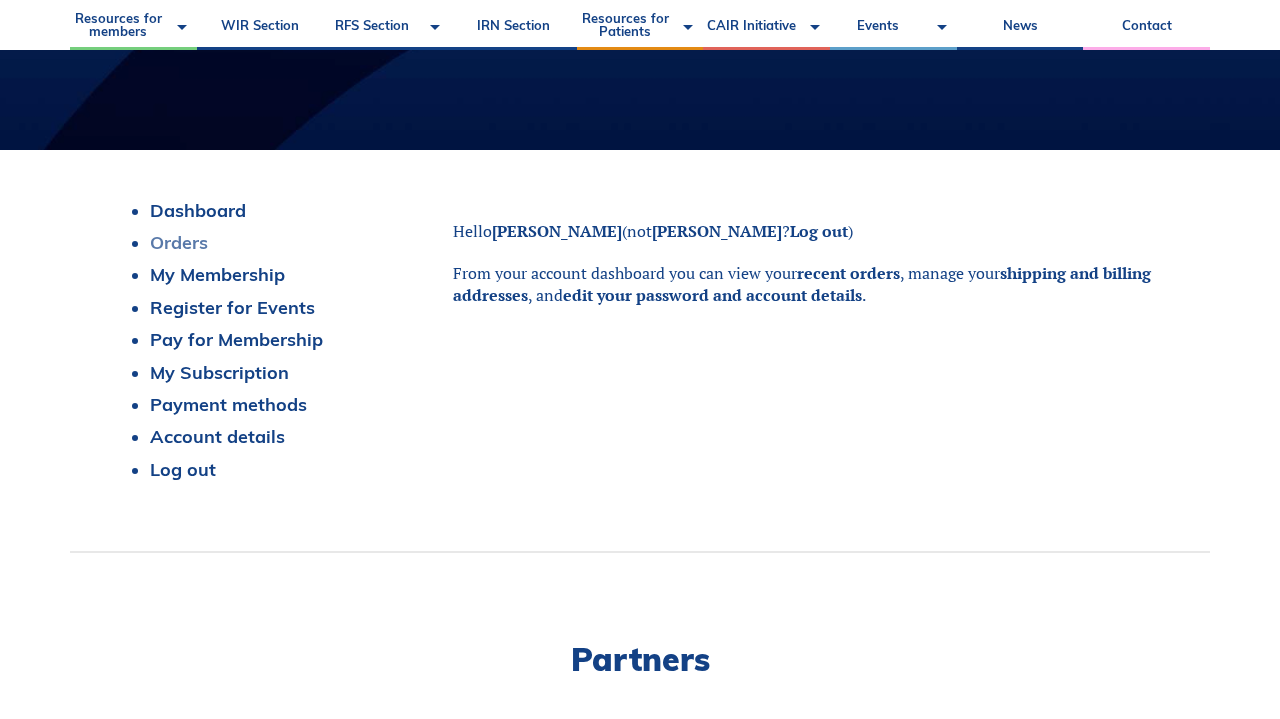 click on "Orders" at bounding box center [179, 242] 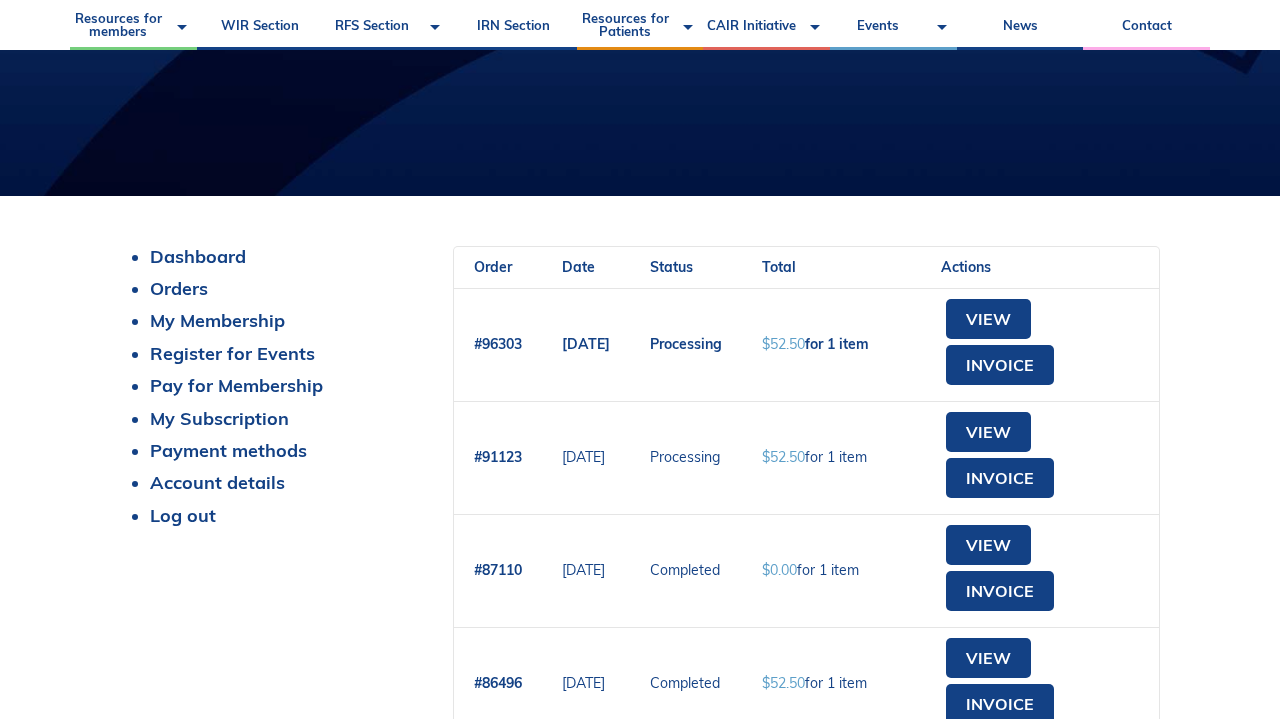 scroll, scrollTop: 348, scrollLeft: 0, axis: vertical 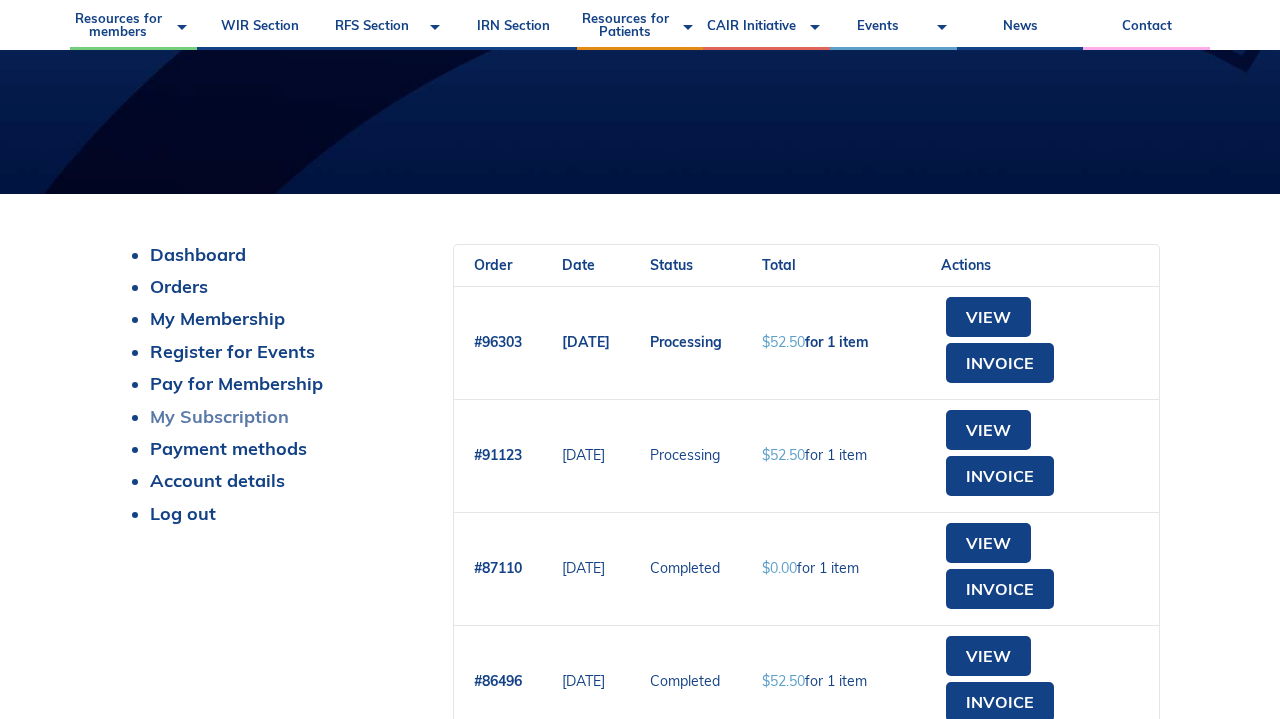 click on "My Subscription" at bounding box center [219, 416] 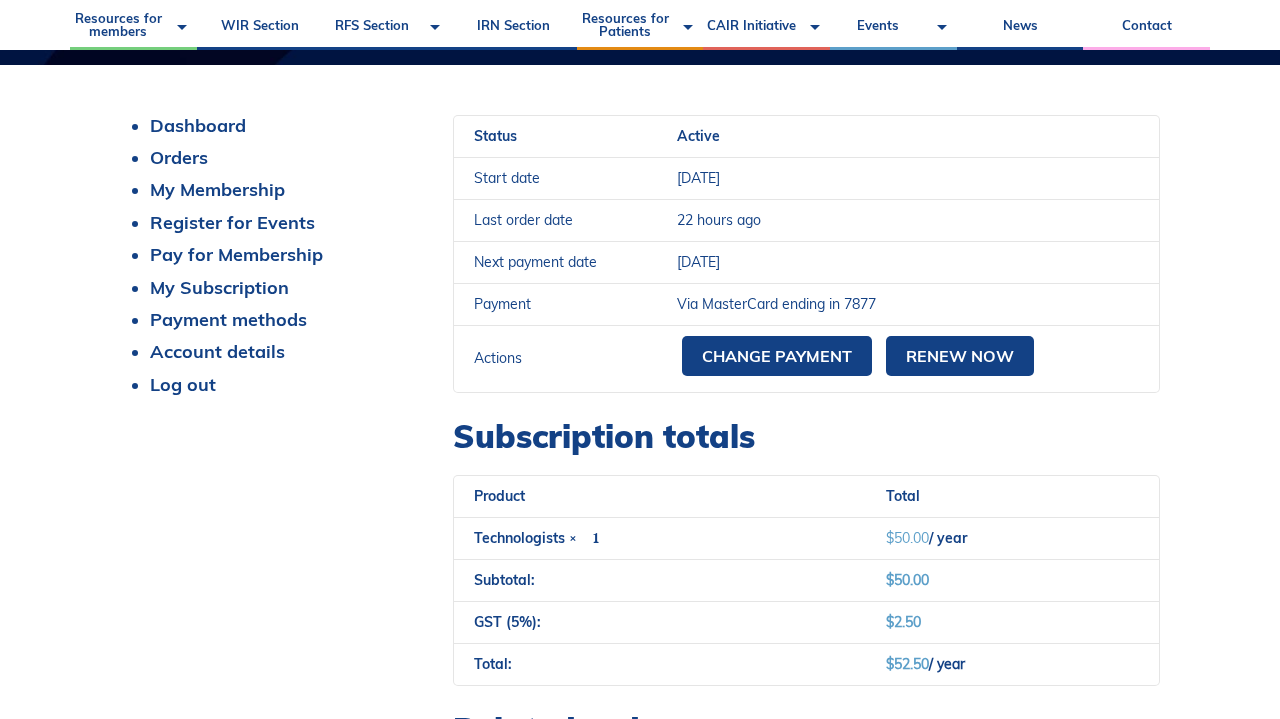 scroll, scrollTop: 477, scrollLeft: 0, axis: vertical 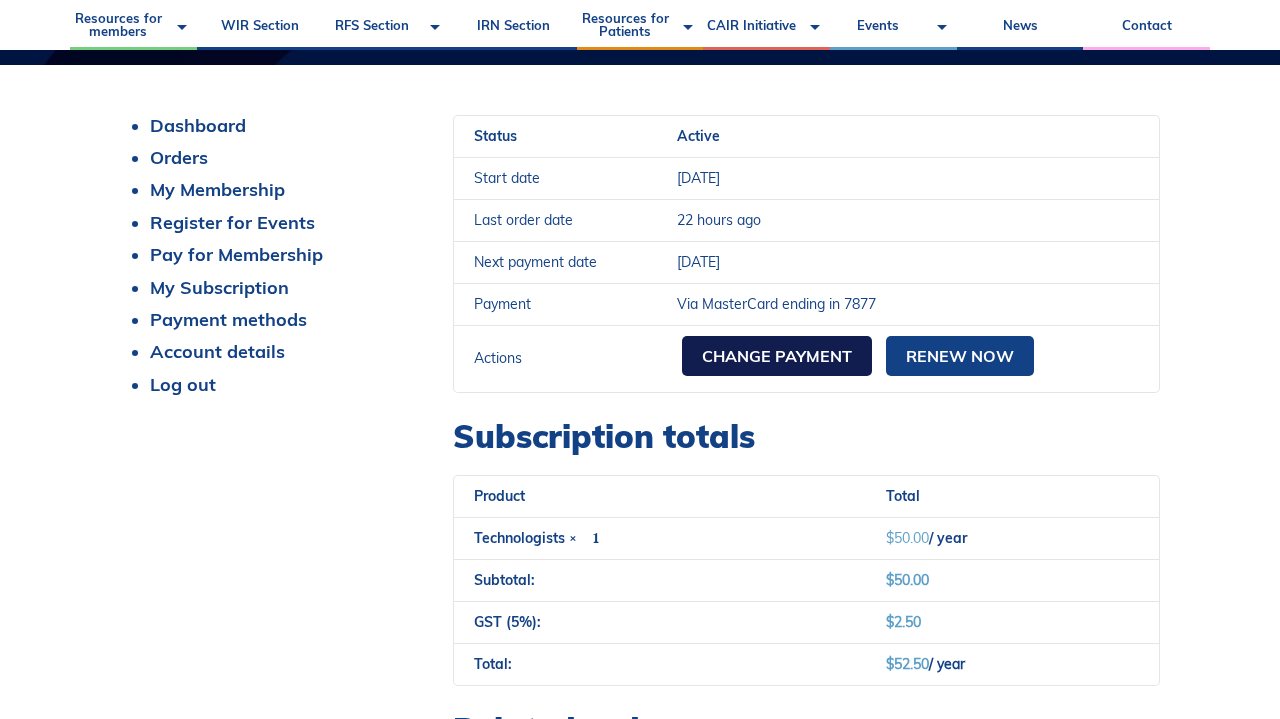 click on "Change payment" at bounding box center [777, 356] 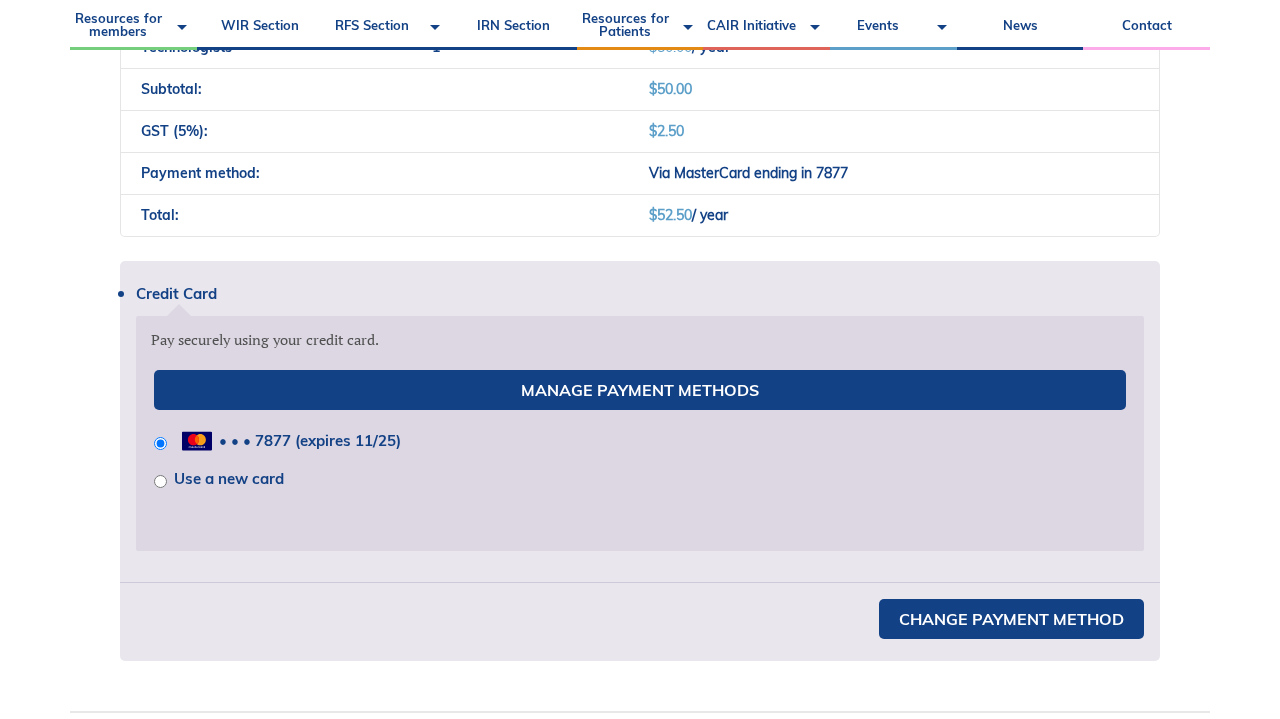 scroll, scrollTop: 718, scrollLeft: 0, axis: vertical 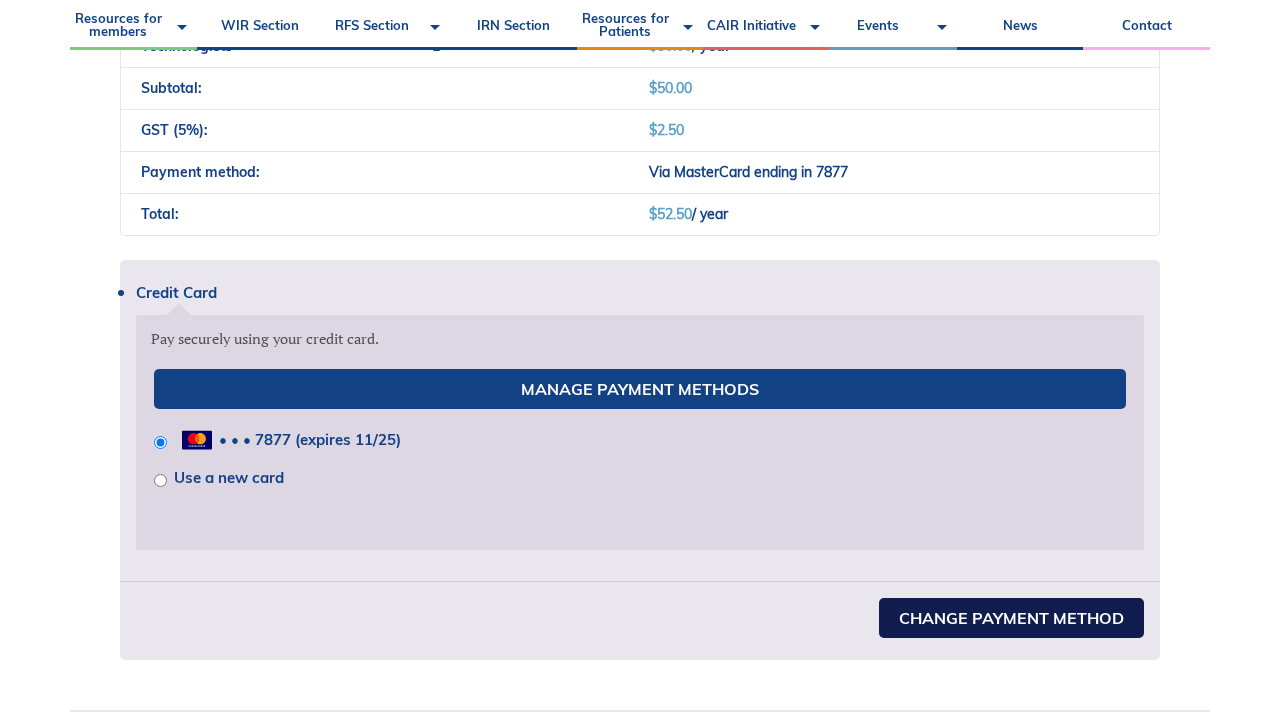 click on "Change payment method" at bounding box center (1011, 618) 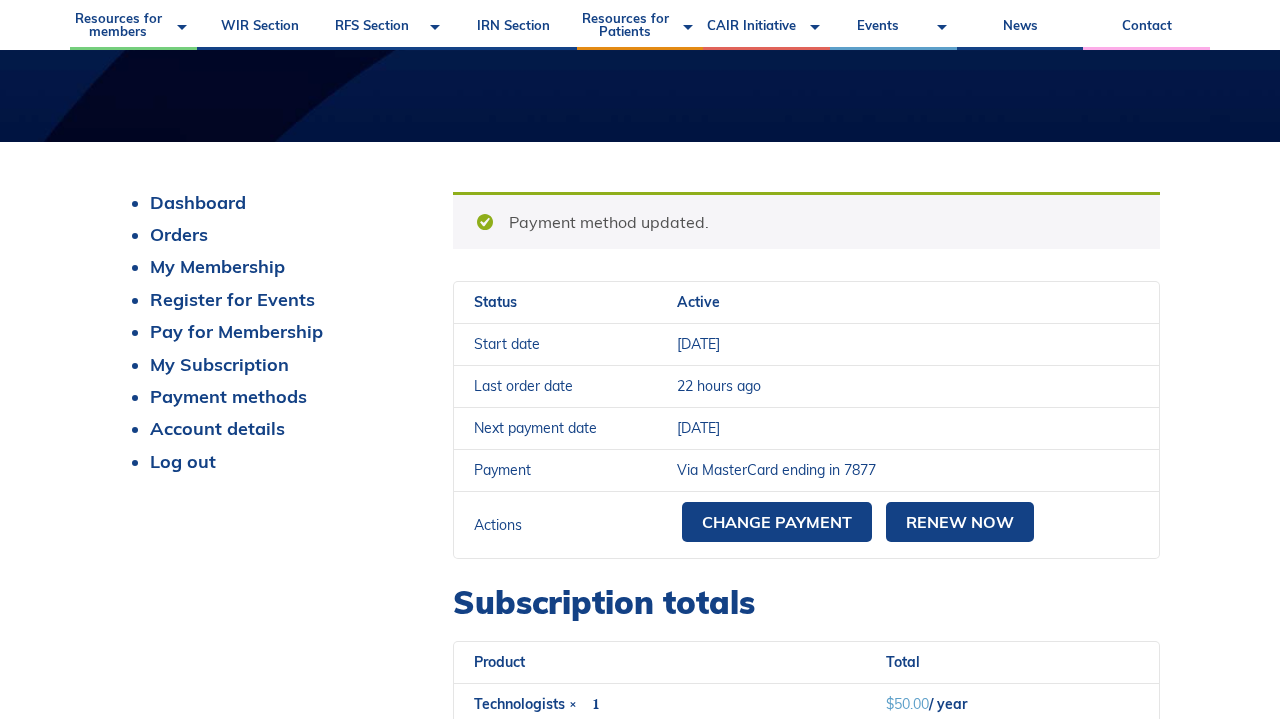 scroll, scrollTop: 388, scrollLeft: 0, axis: vertical 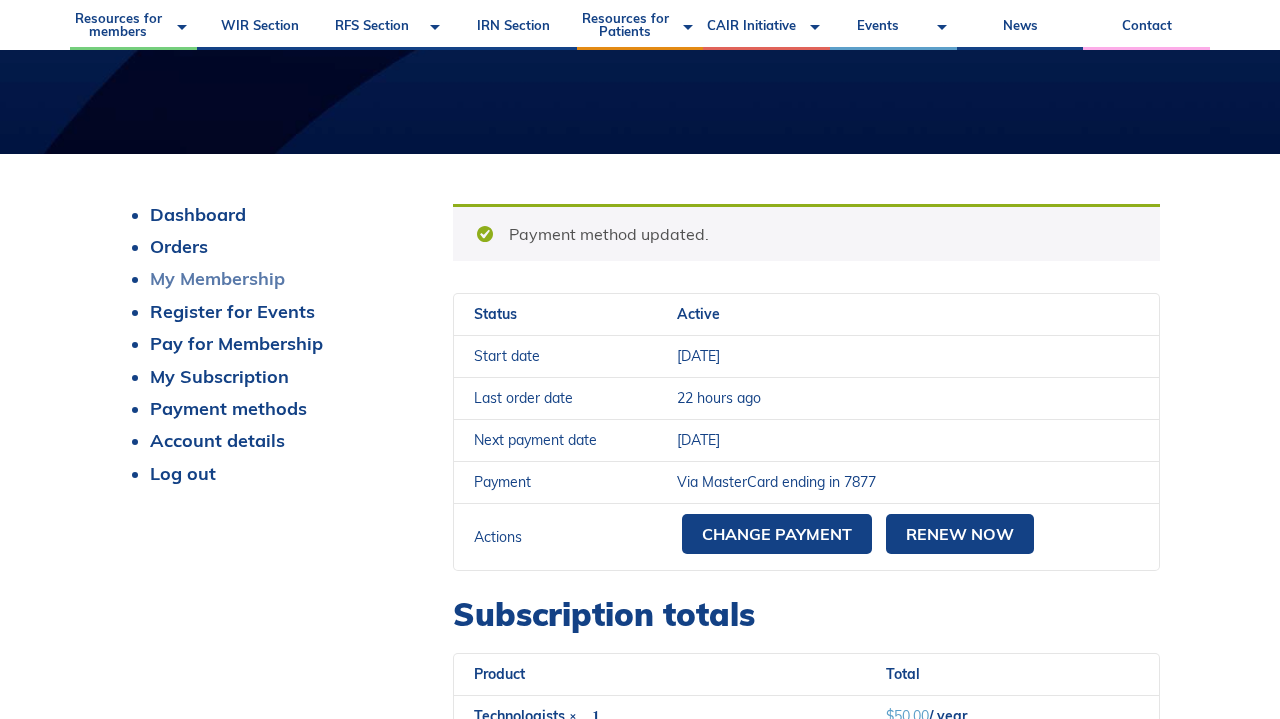 click on "My Membership" at bounding box center [217, 278] 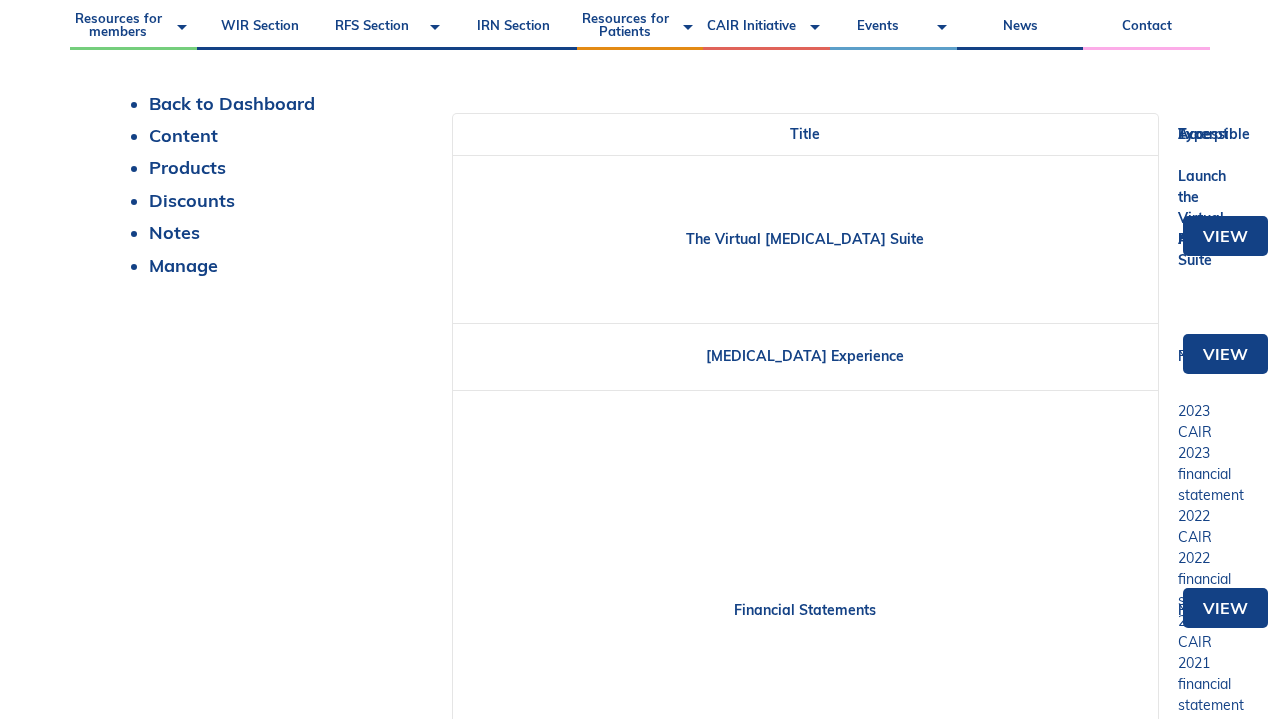 scroll, scrollTop: 504, scrollLeft: 0, axis: vertical 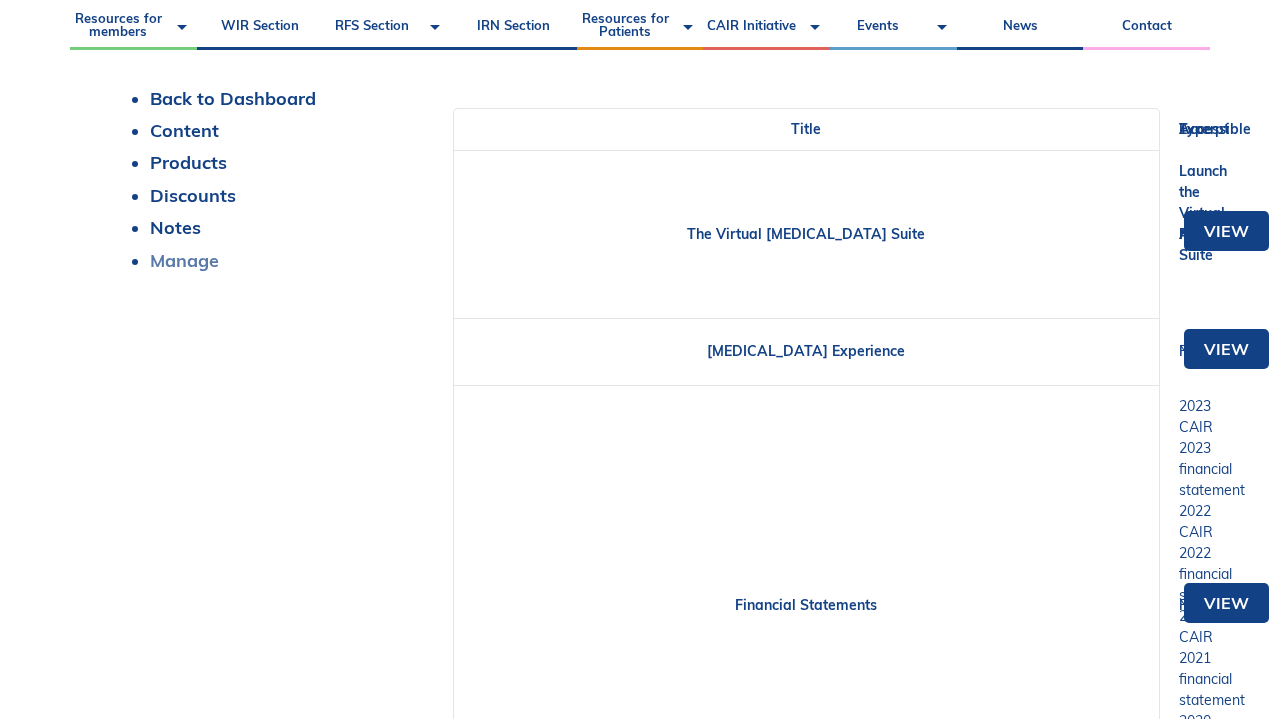 click on "Manage" at bounding box center (184, 260) 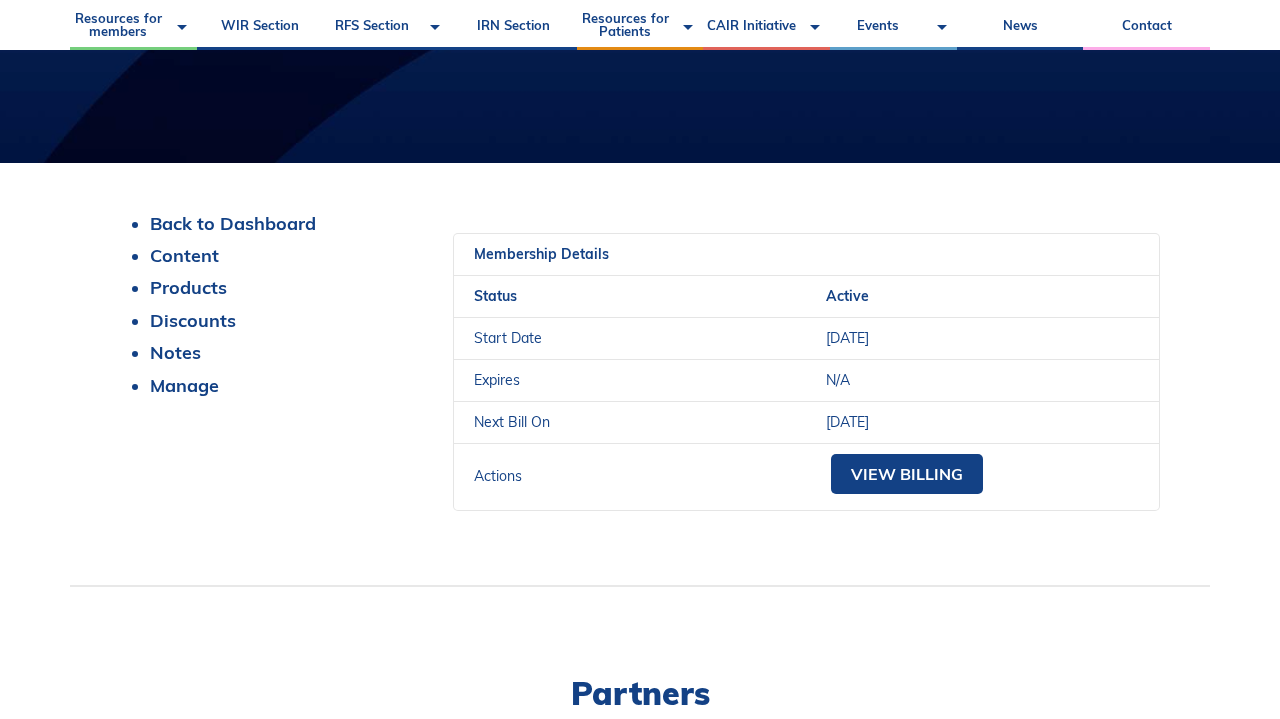 scroll, scrollTop: 383, scrollLeft: 0, axis: vertical 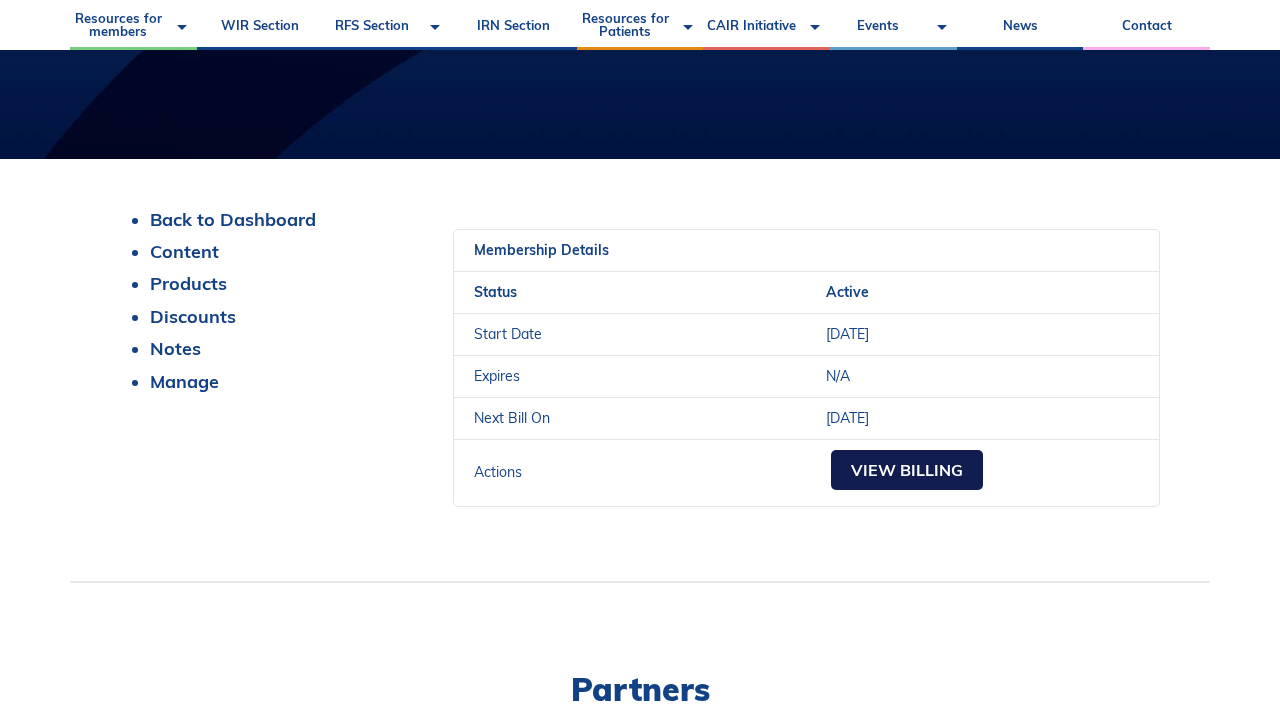 click on "View Billing" at bounding box center (907, 470) 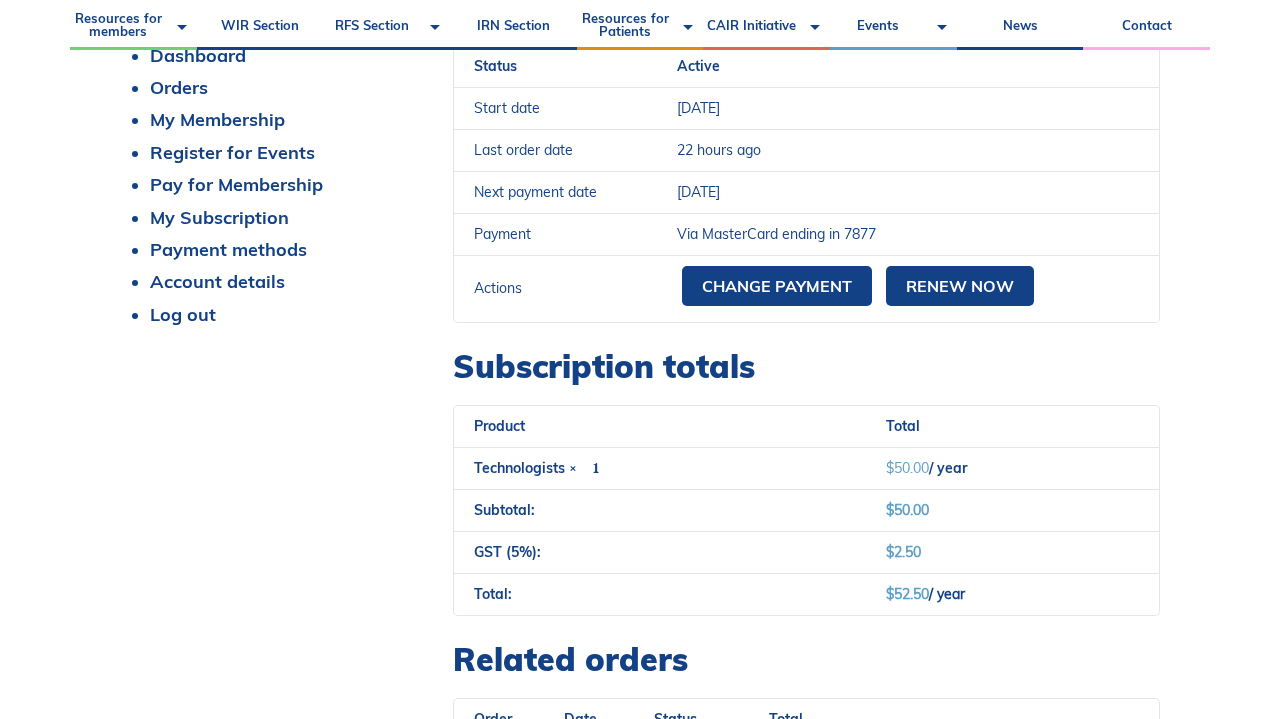 scroll, scrollTop: 226, scrollLeft: 0, axis: vertical 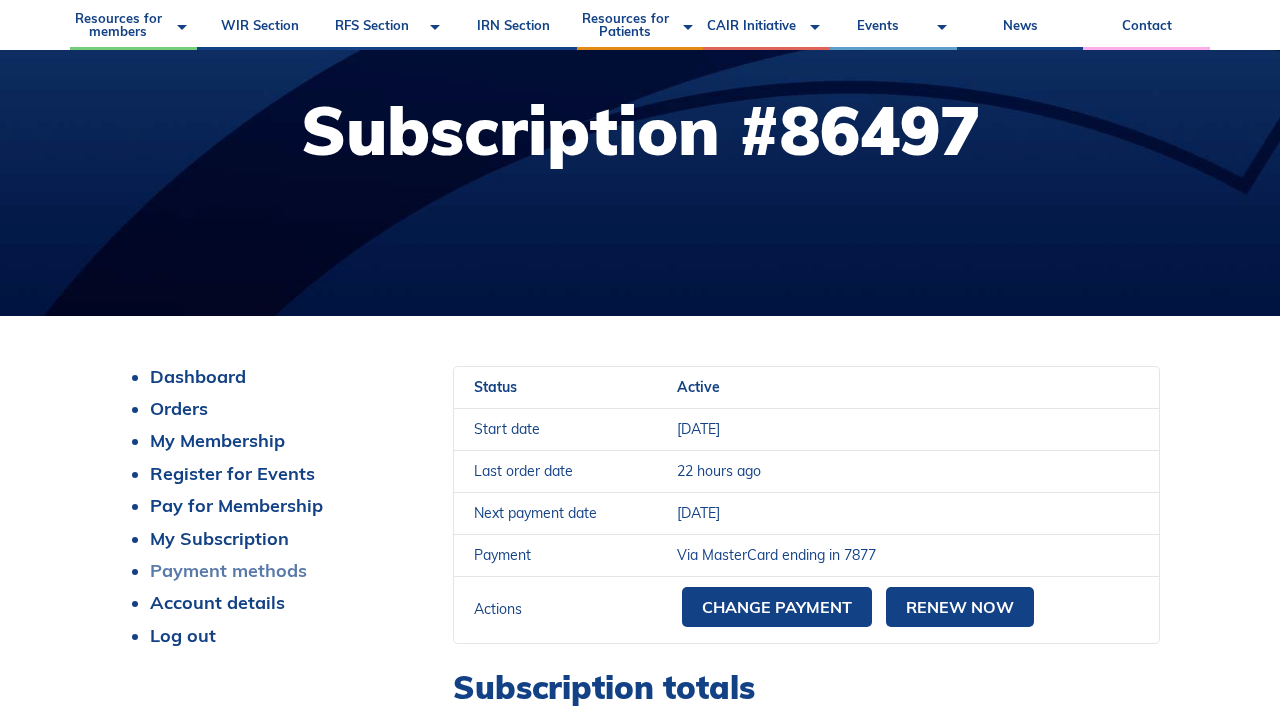 click on "Payment methods" at bounding box center [228, 570] 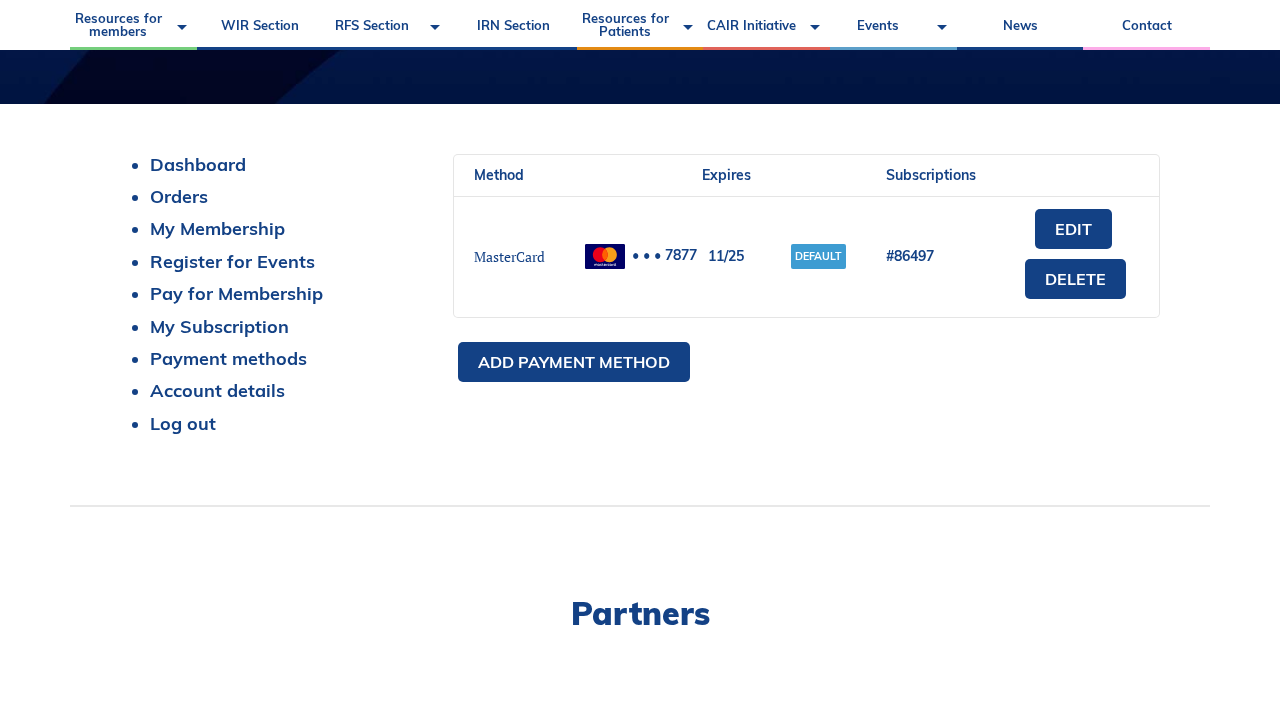 scroll, scrollTop: 444, scrollLeft: 0, axis: vertical 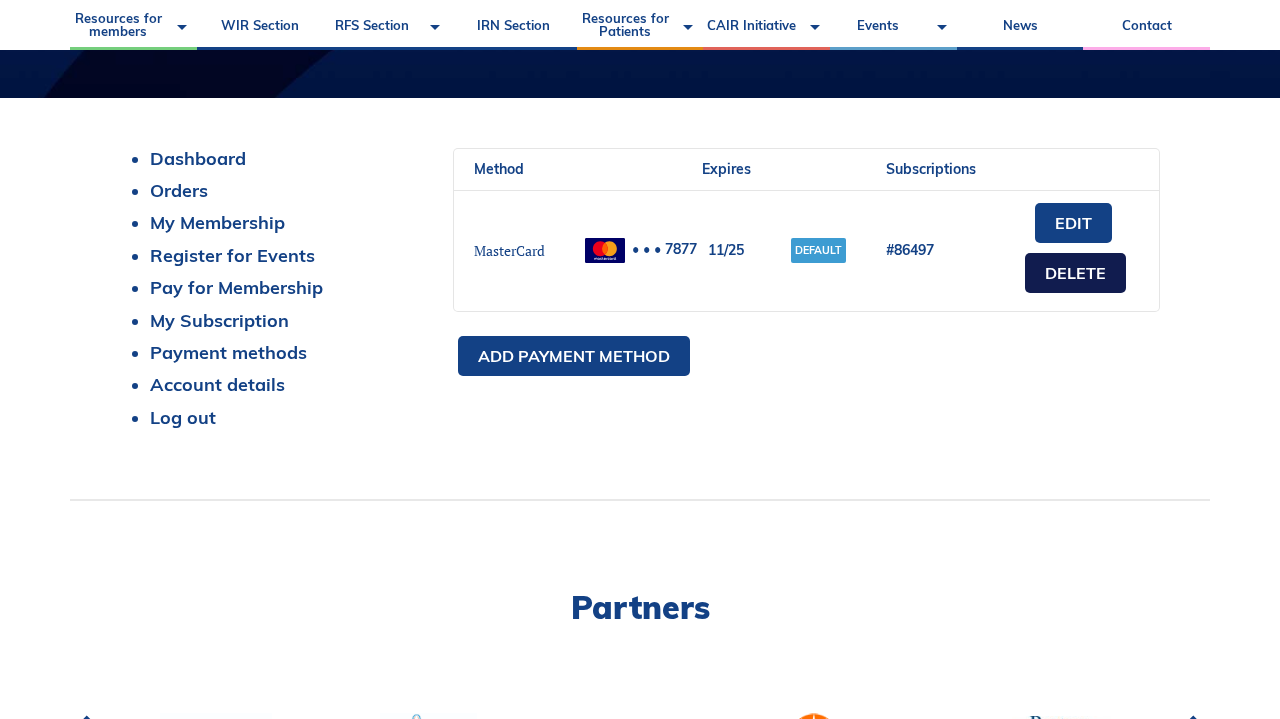 click on "Delete" at bounding box center (1075, 273) 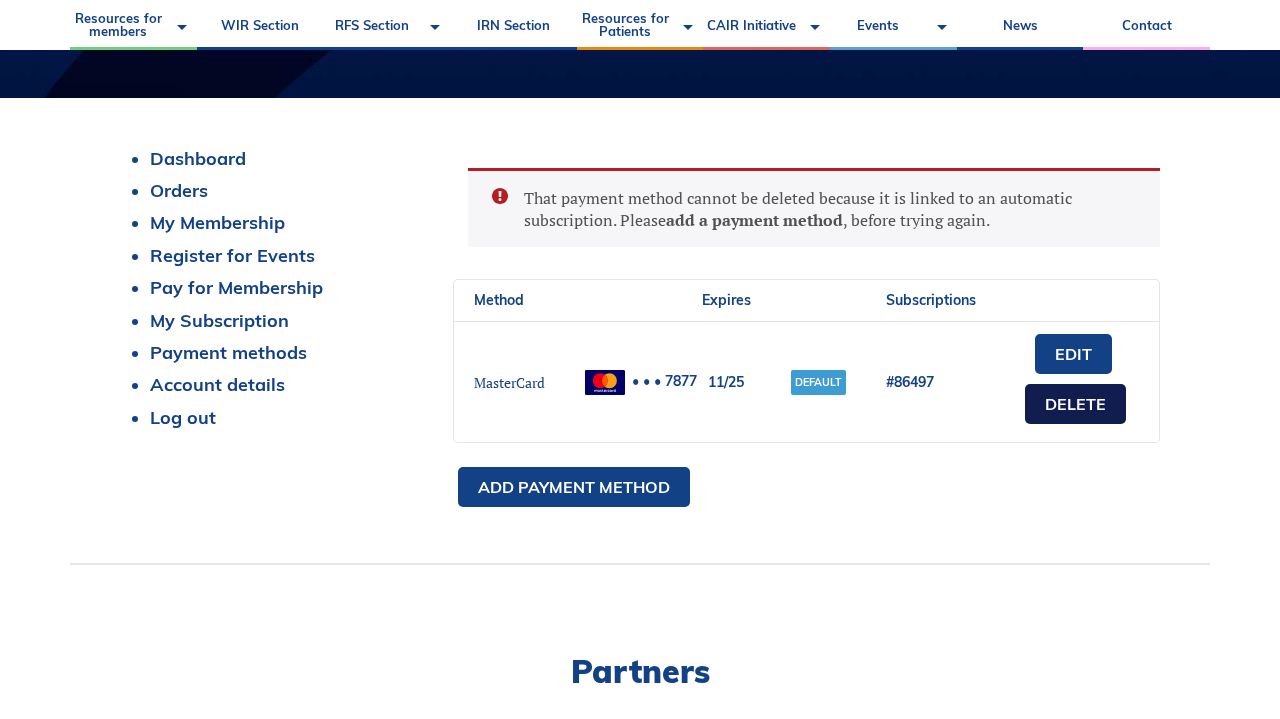 click on "Delete" at bounding box center [1075, 404] 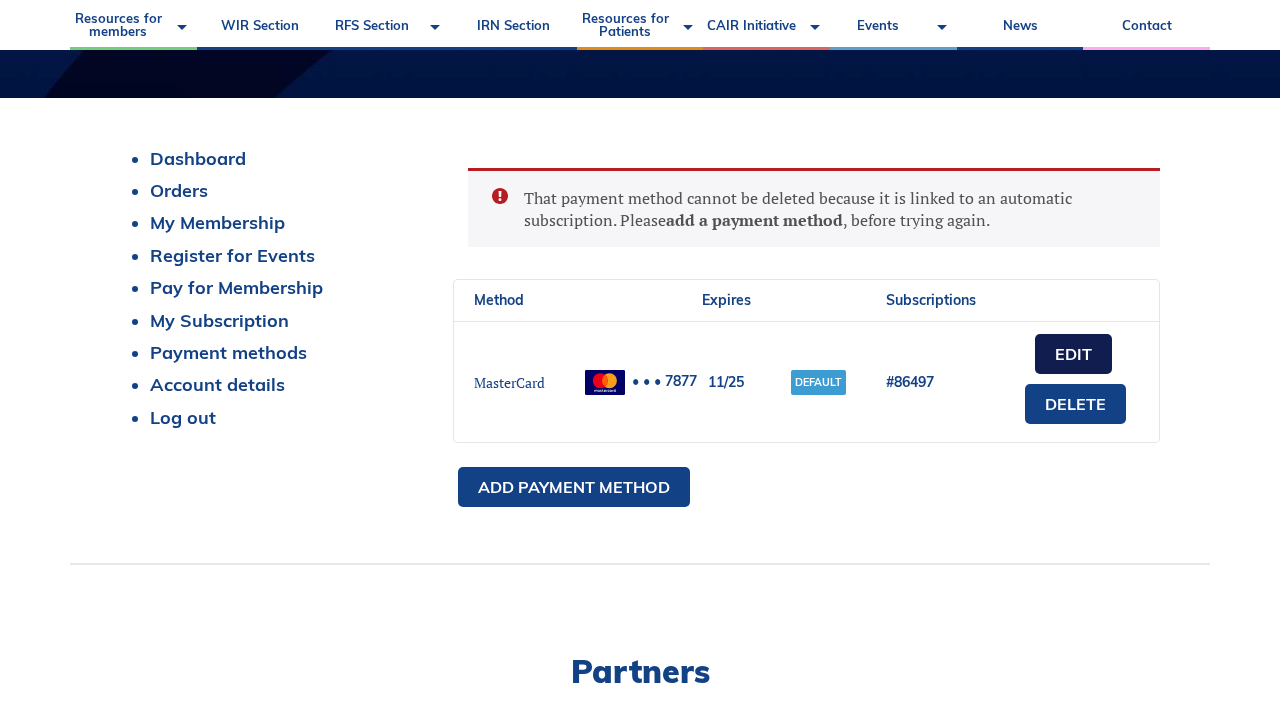 click on "Edit" at bounding box center [1073, 354] 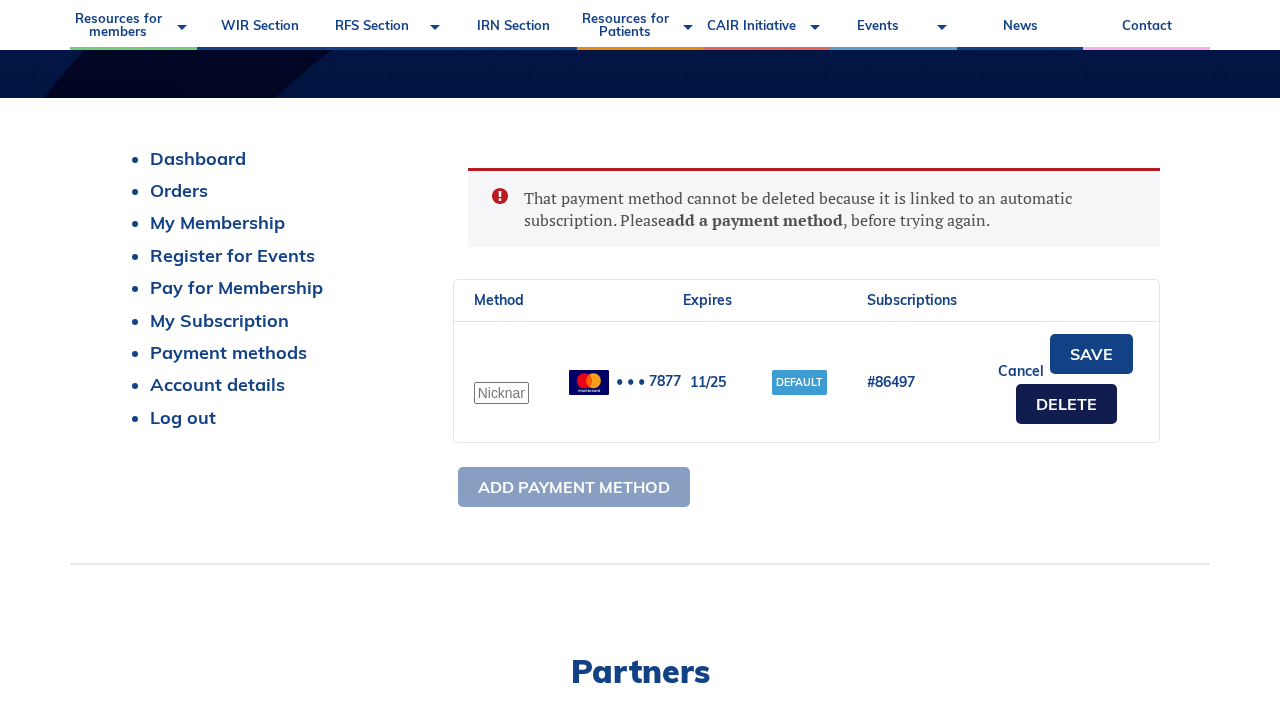 click on "Delete" at bounding box center [1066, 404] 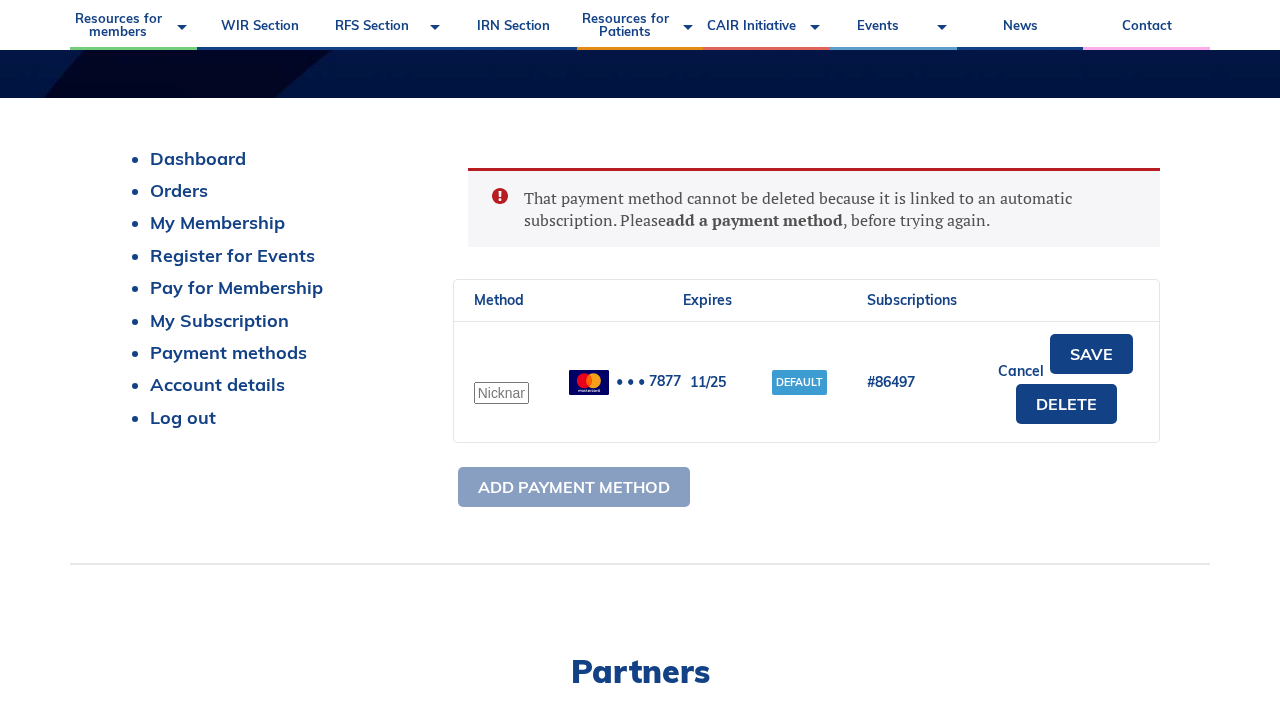click on "Default" at bounding box center (799, 382) 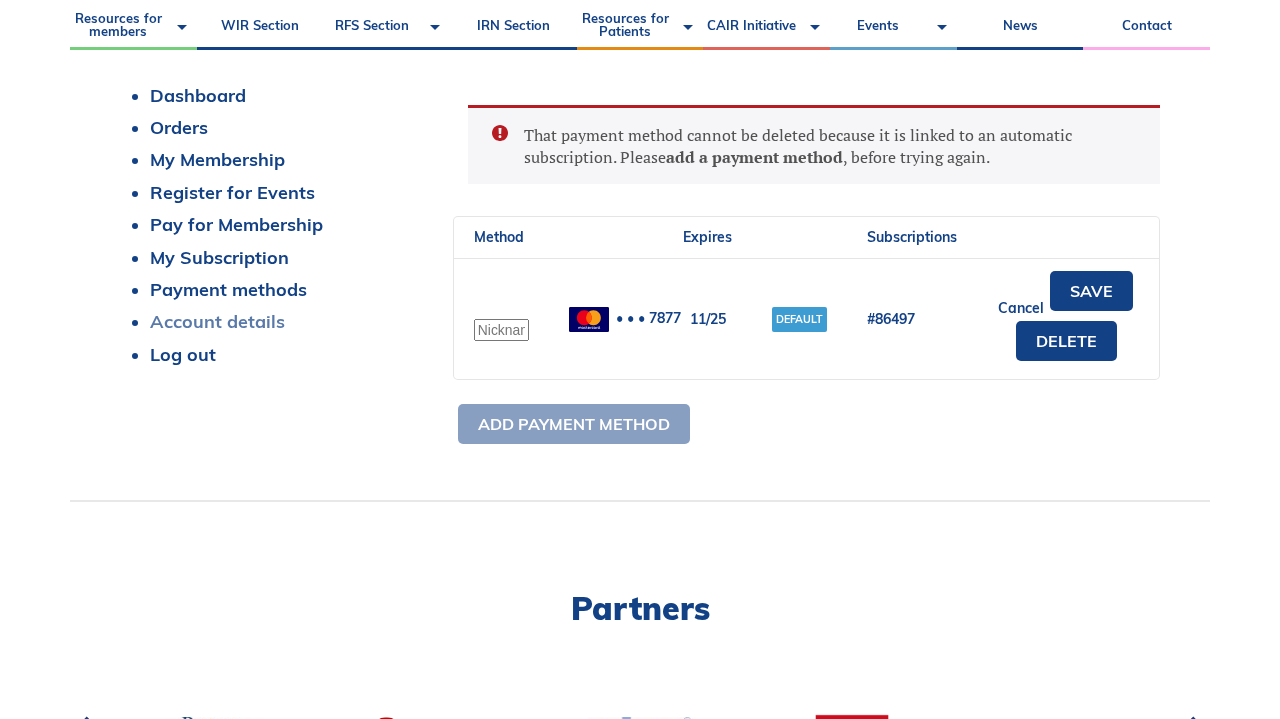 scroll, scrollTop: 510, scrollLeft: 0, axis: vertical 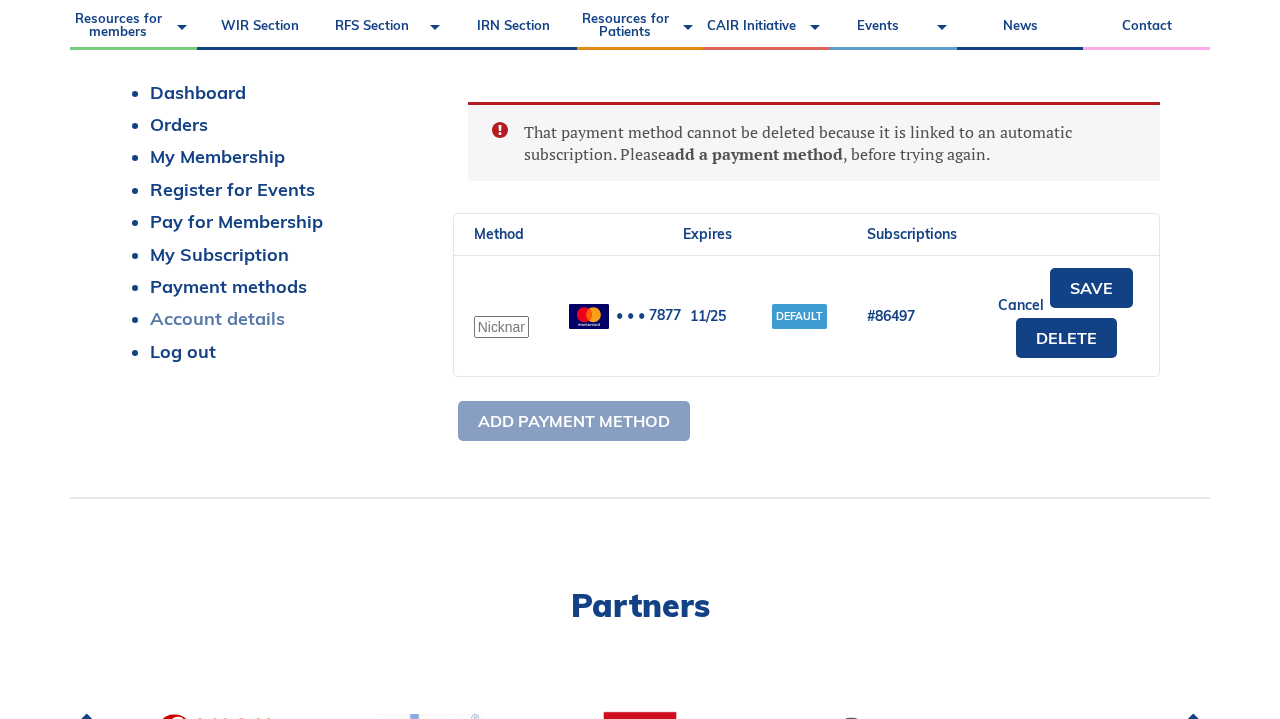 click on "Account details" at bounding box center (217, 318) 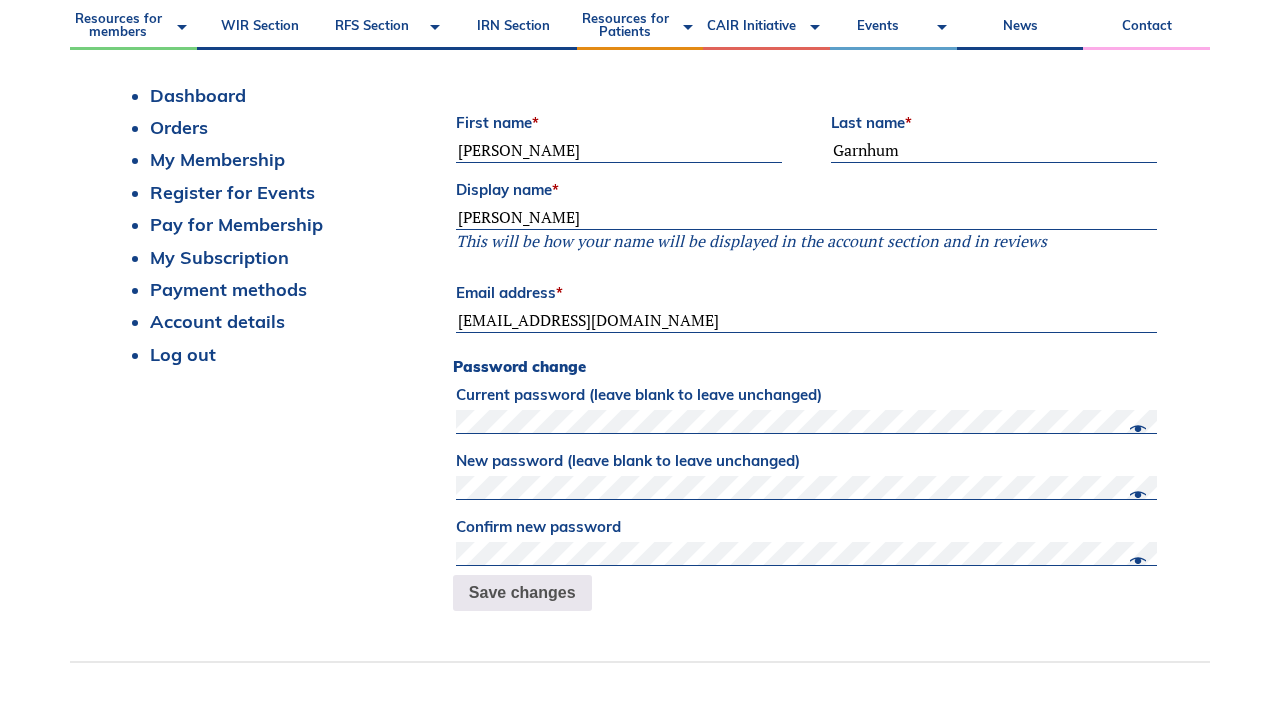 scroll, scrollTop: 501, scrollLeft: 0, axis: vertical 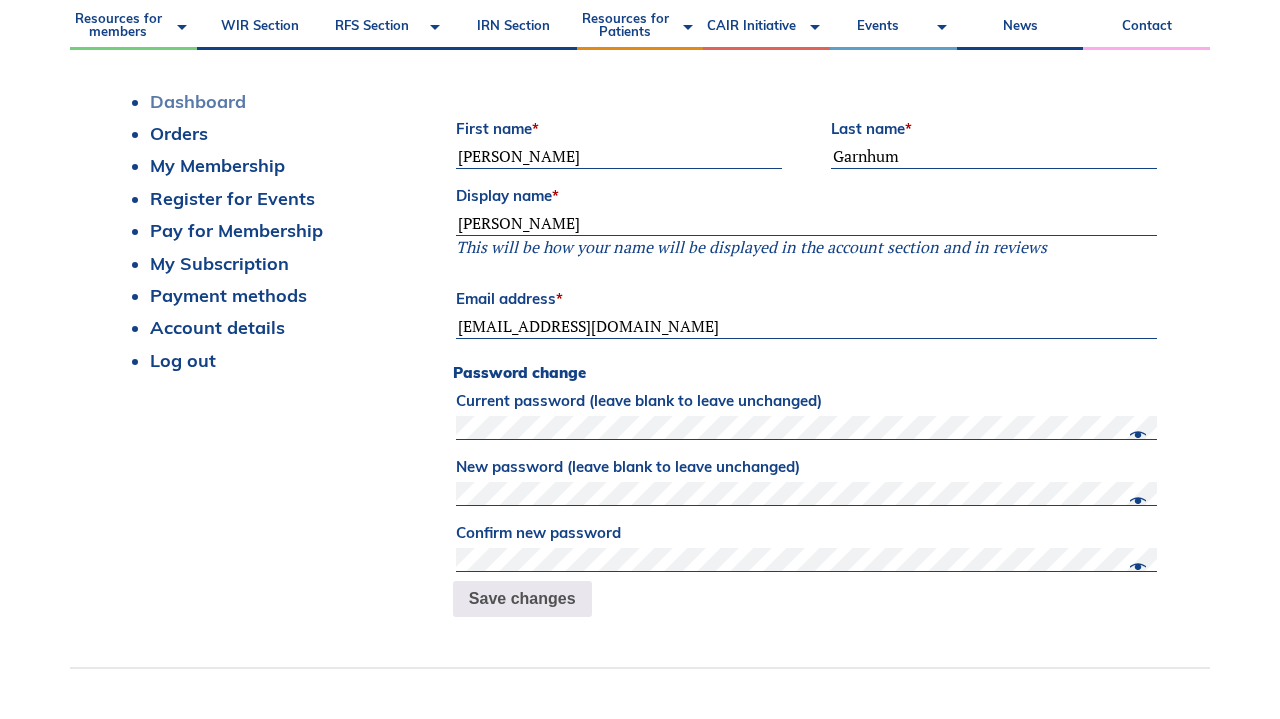 click on "Dashboard" at bounding box center [198, 101] 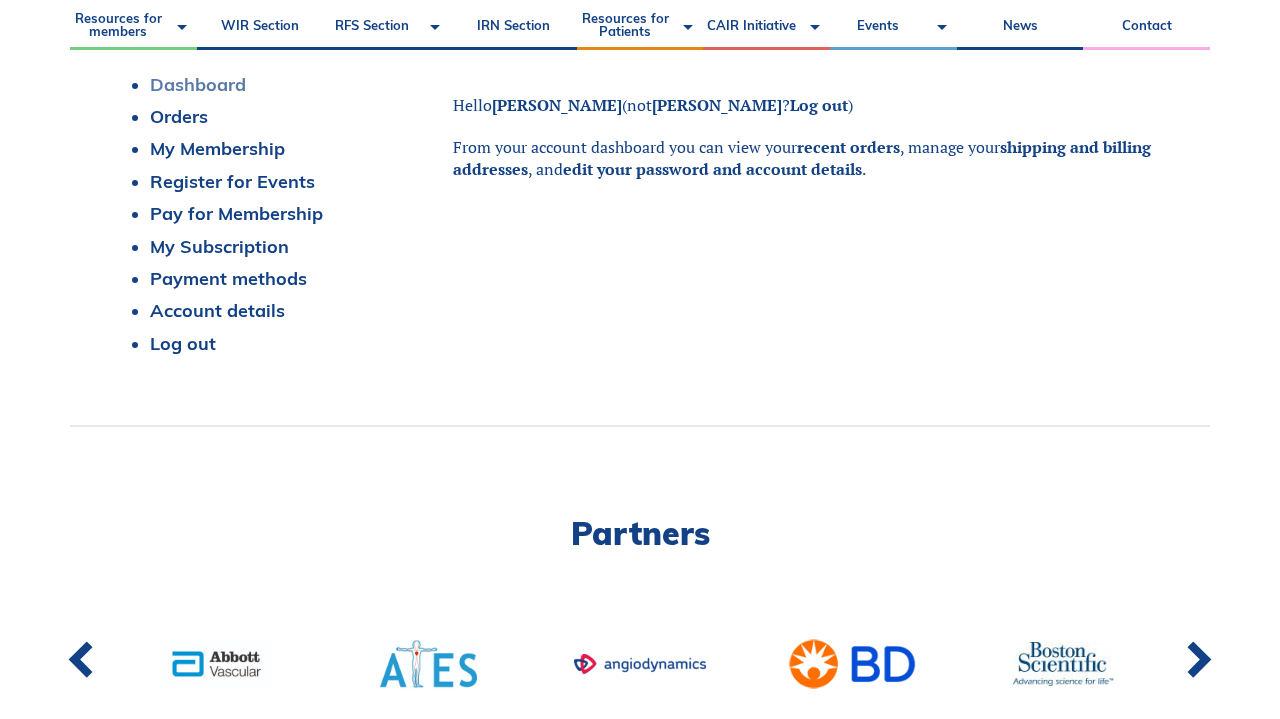 scroll, scrollTop: 499, scrollLeft: 0, axis: vertical 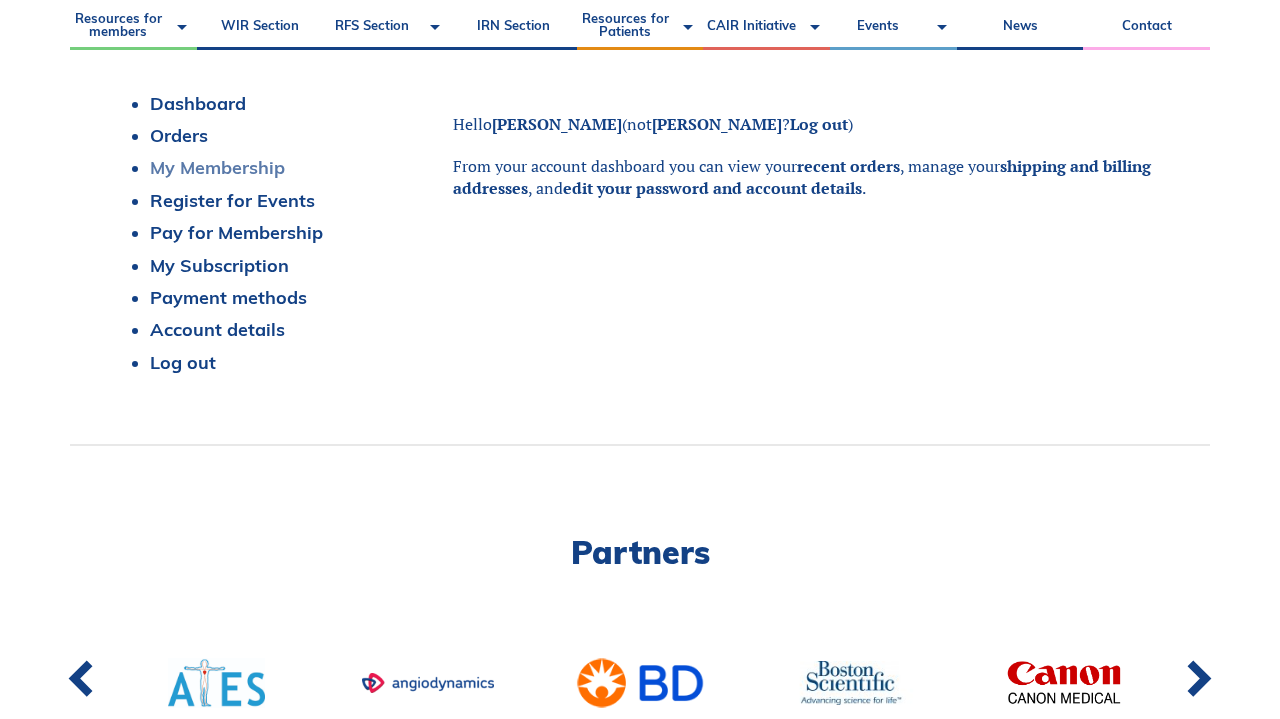 click on "My Membership" at bounding box center [217, 167] 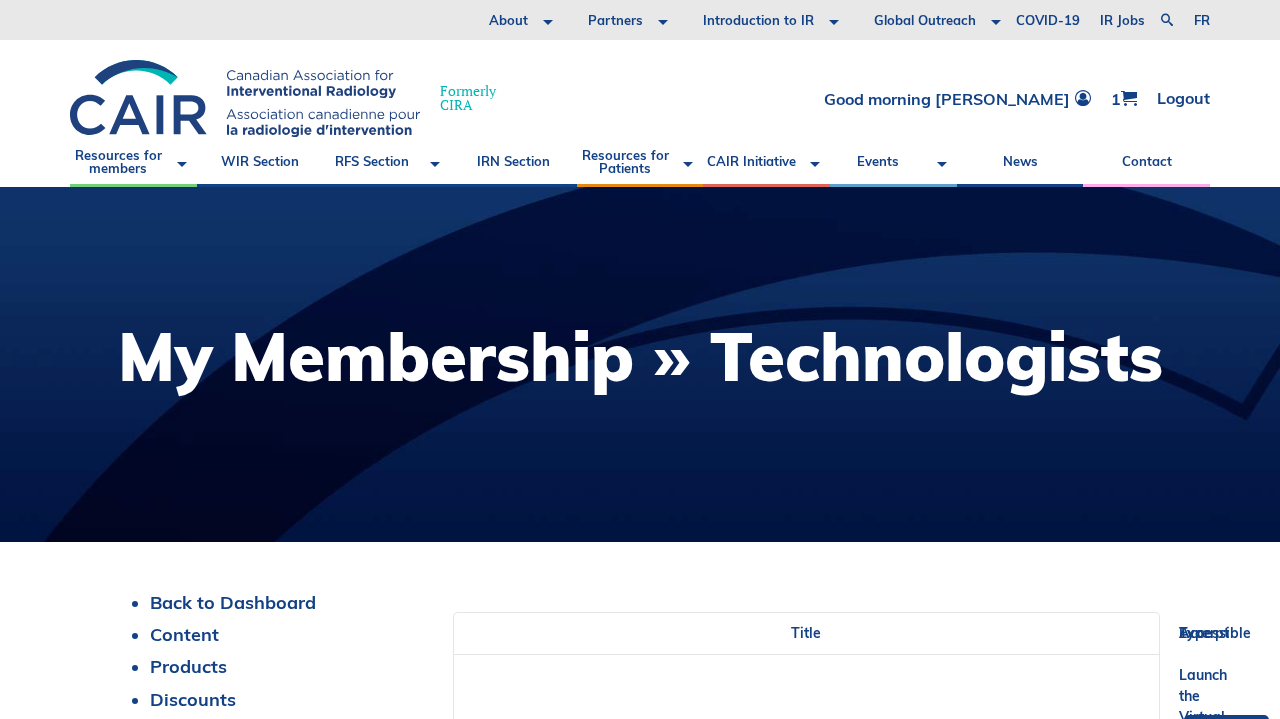 scroll, scrollTop: 0, scrollLeft: 0, axis: both 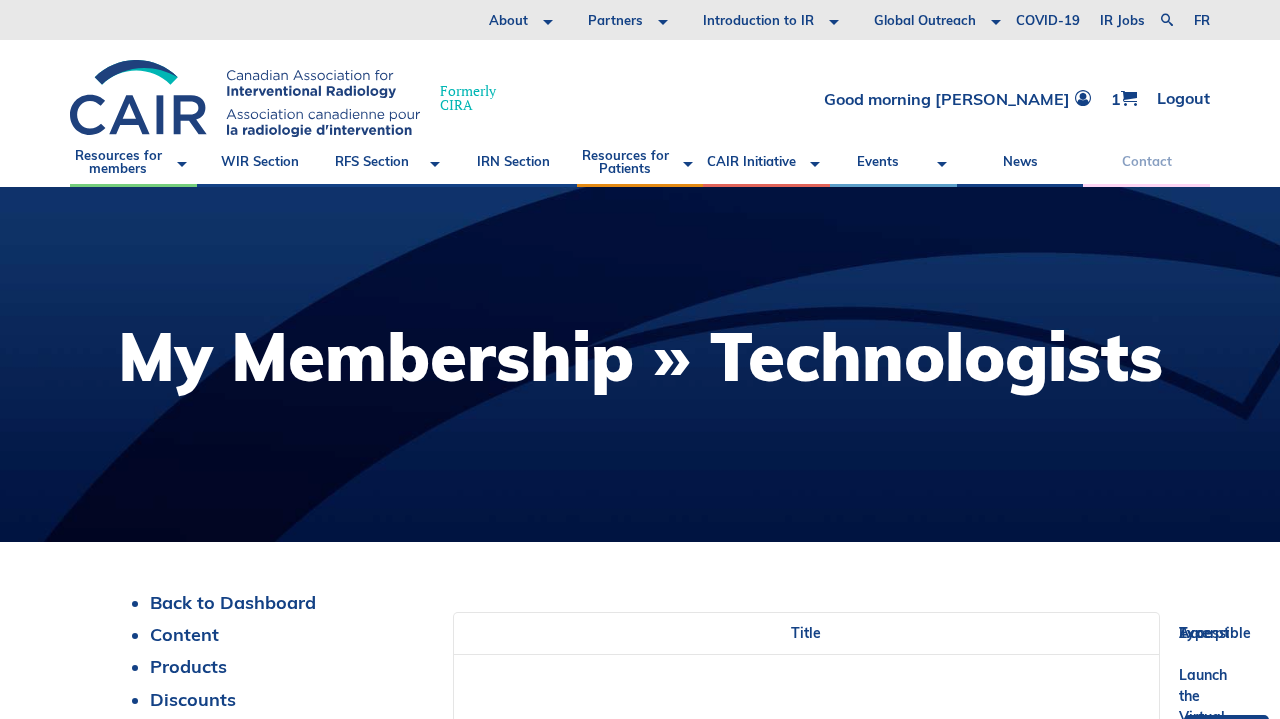 click on "Contact" at bounding box center [1146, 162] 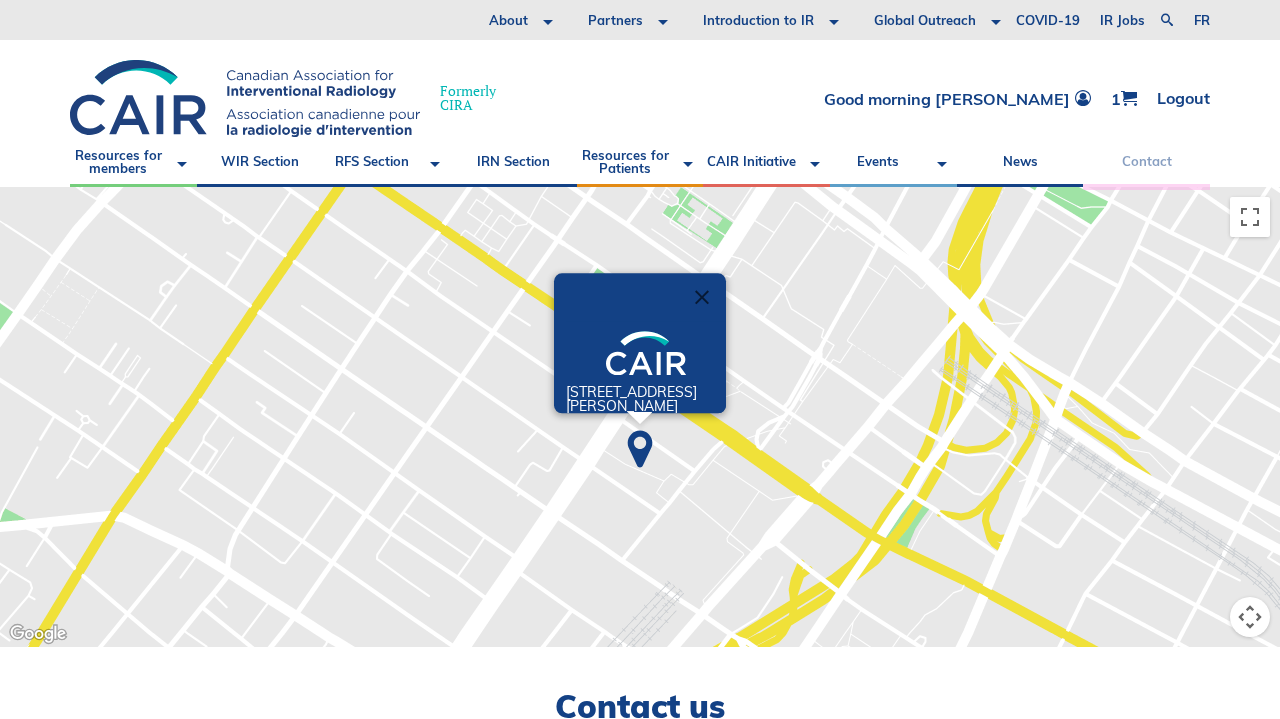 scroll, scrollTop: 0, scrollLeft: 0, axis: both 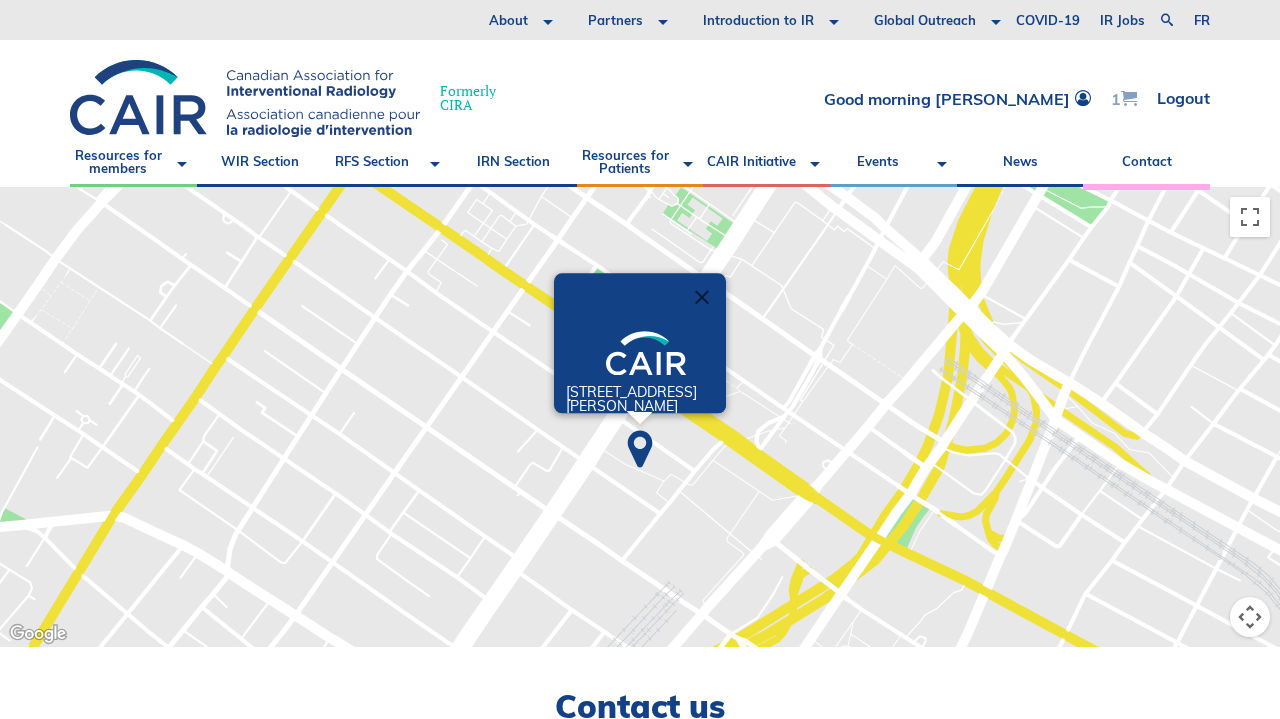 click on "1" at bounding box center (1124, 98) 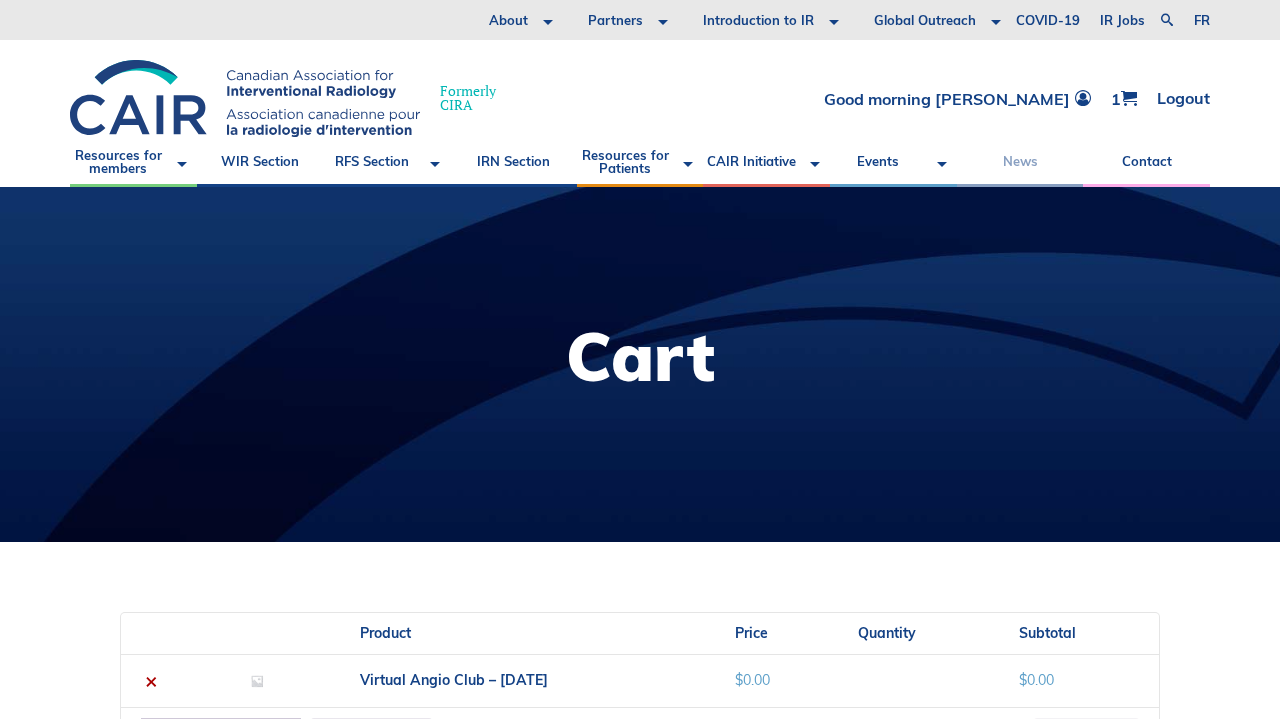 scroll, scrollTop: 0, scrollLeft: 0, axis: both 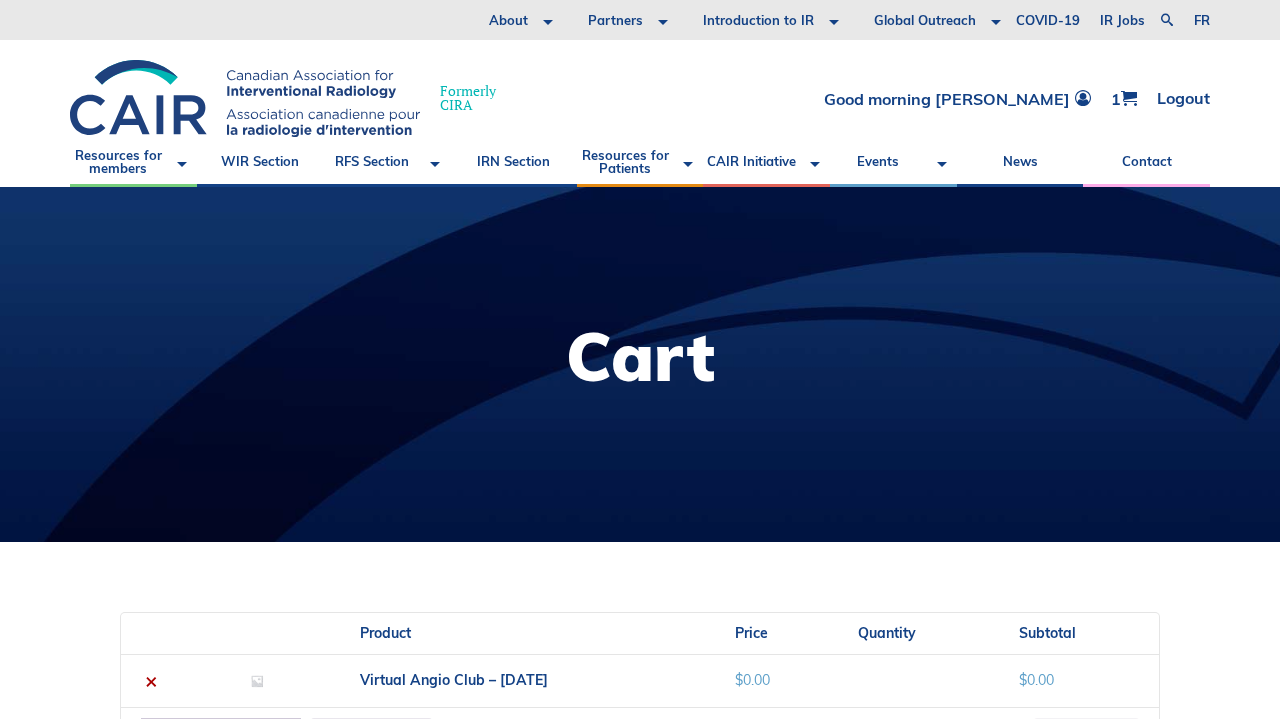 click at bounding box center [640, 364] 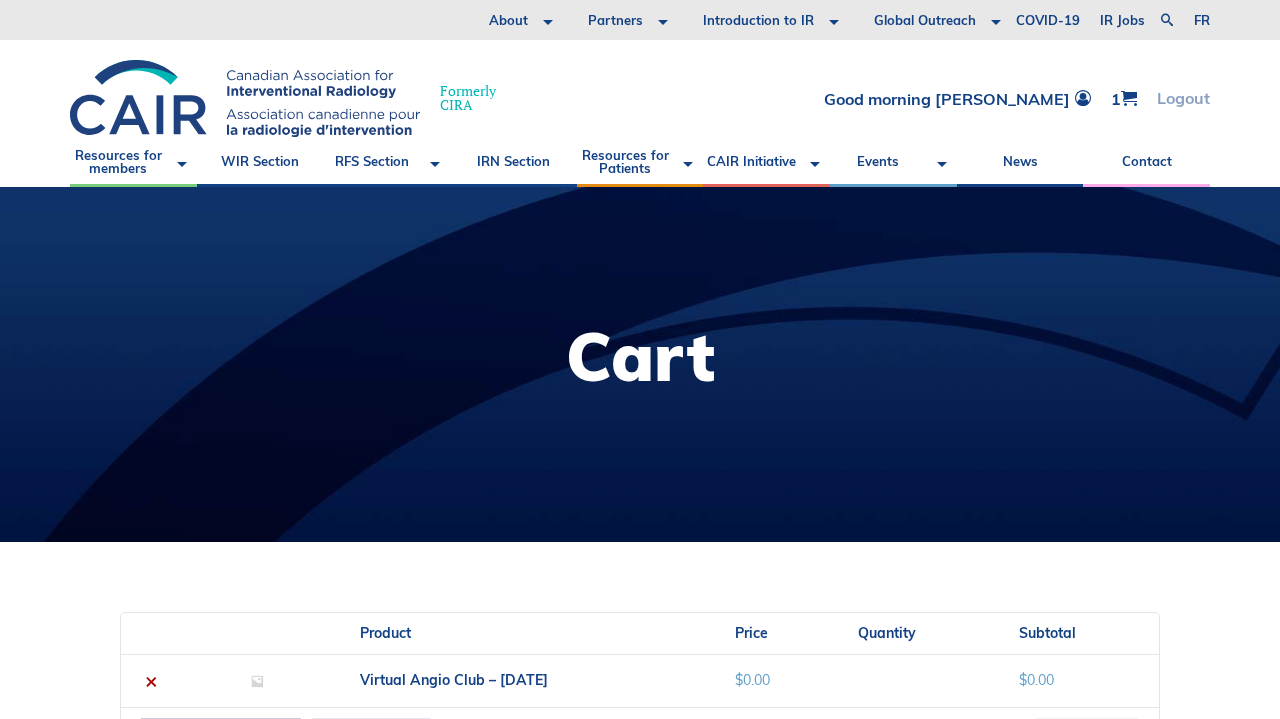 click on "Logout" at bounding box center (1183, 98) 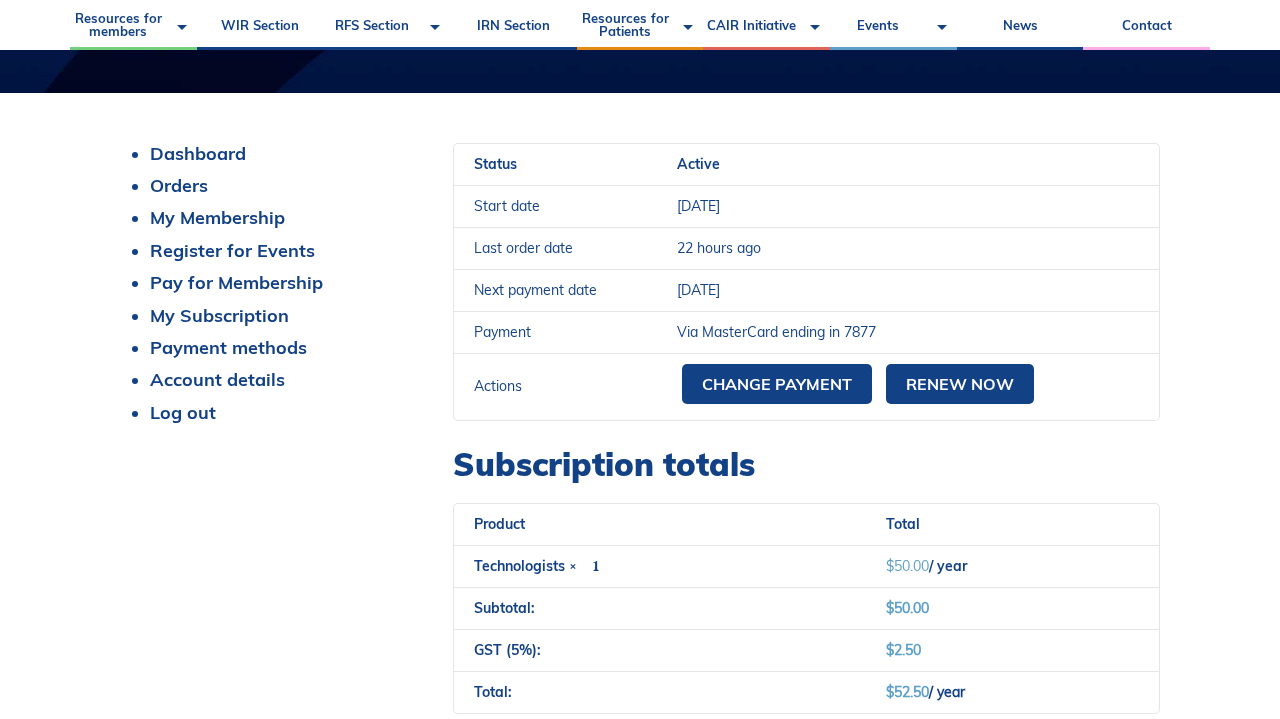 scroll, scrollTop: 474, scrollLeft: 0, axis: vertical 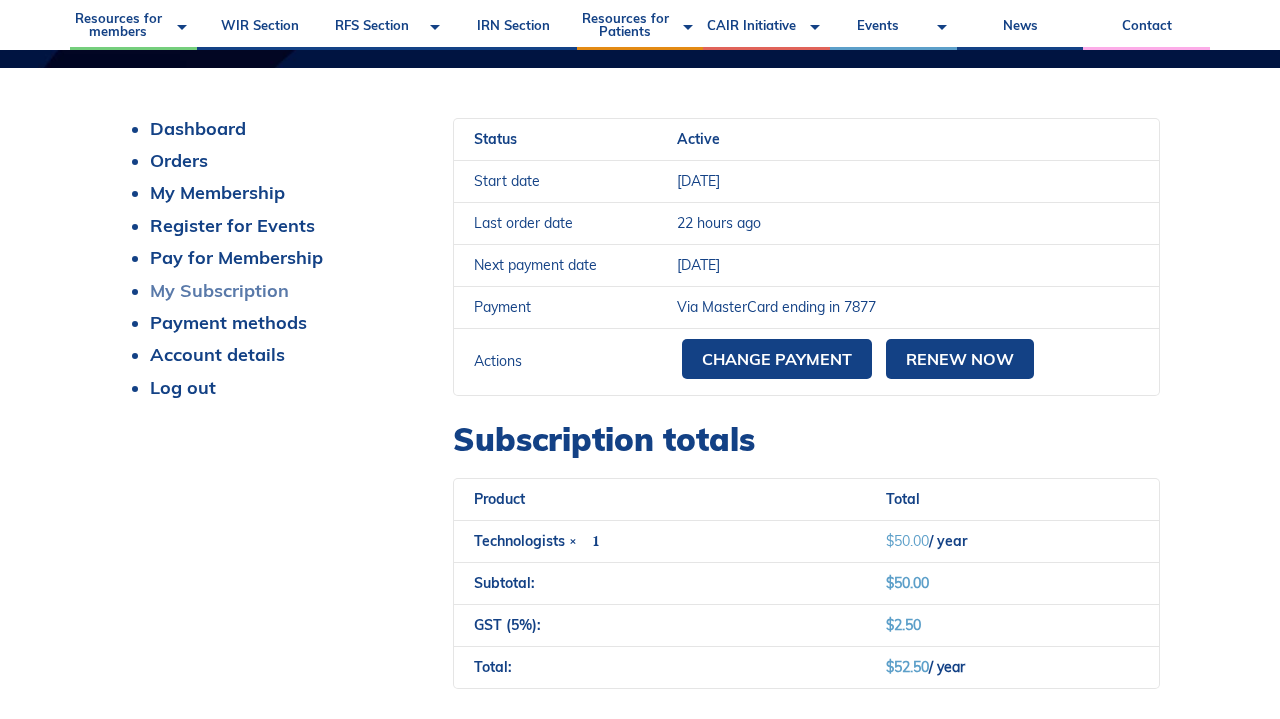 click on "My Subscription" at bounding box center [219, 290] 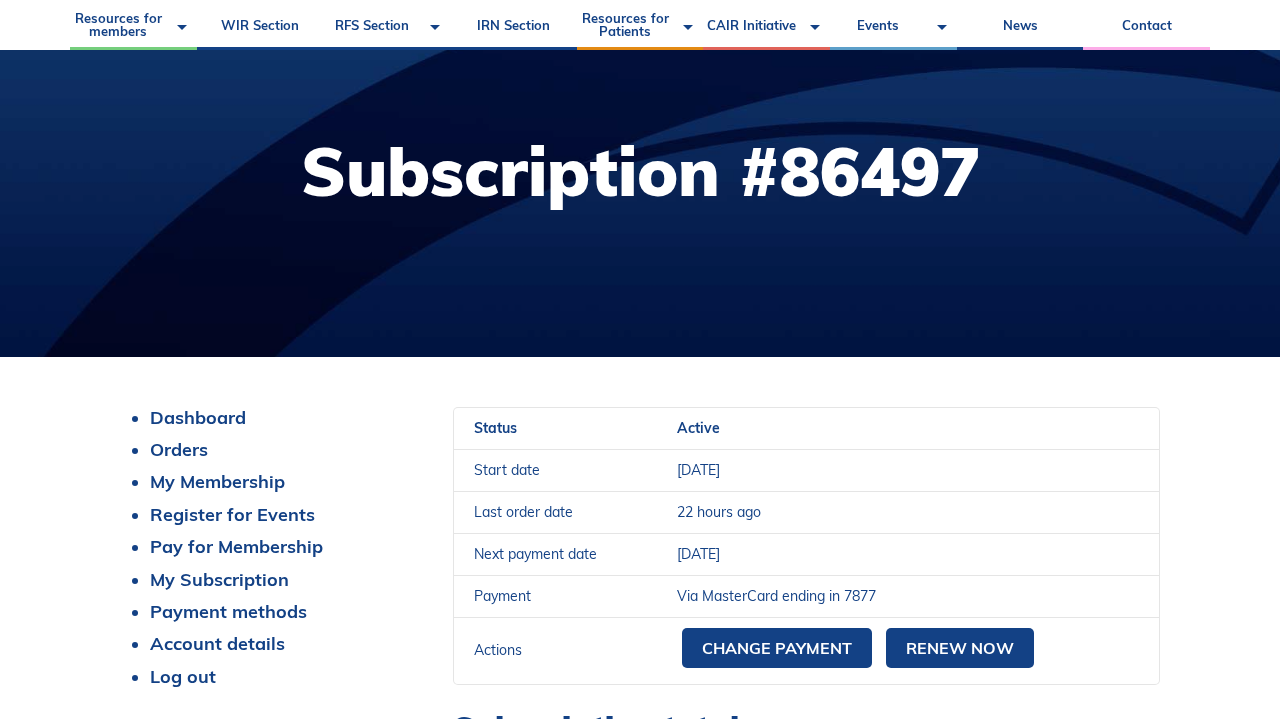 scroll, scrollTop: 189, scrollLeft: 0, axis: vertical 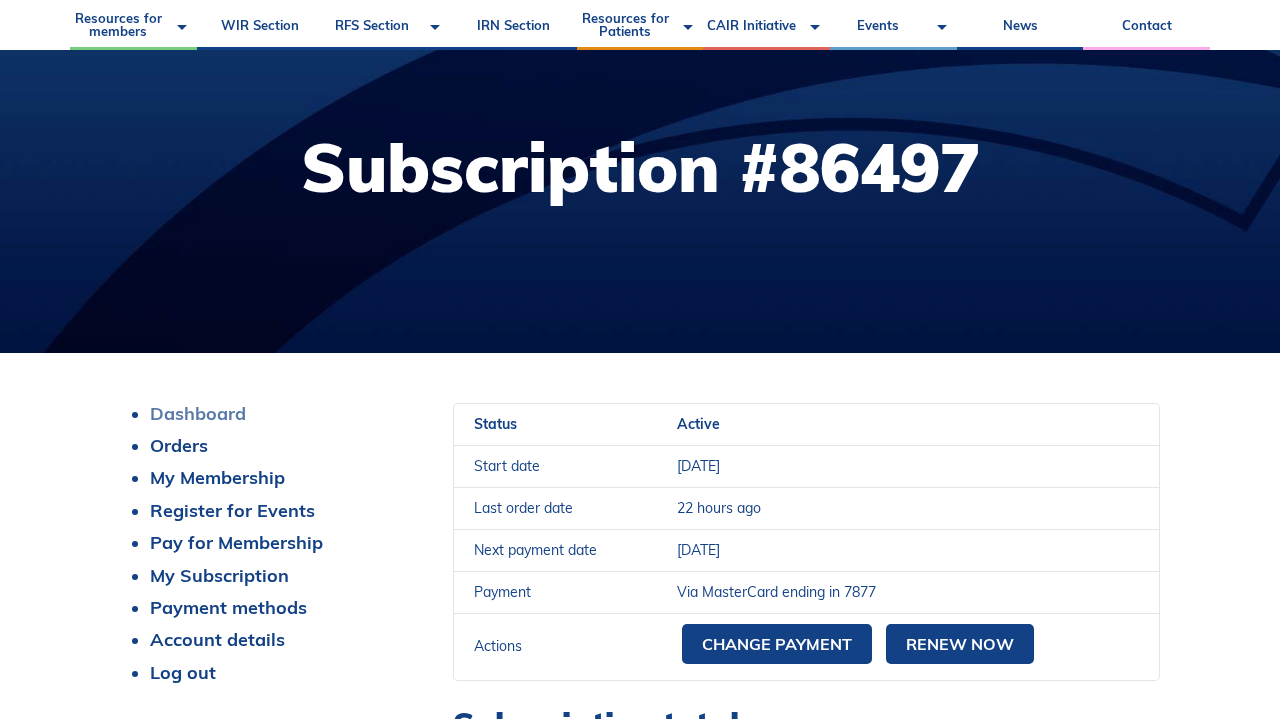 click on "Dashboard" at bounding box center [198, 413] 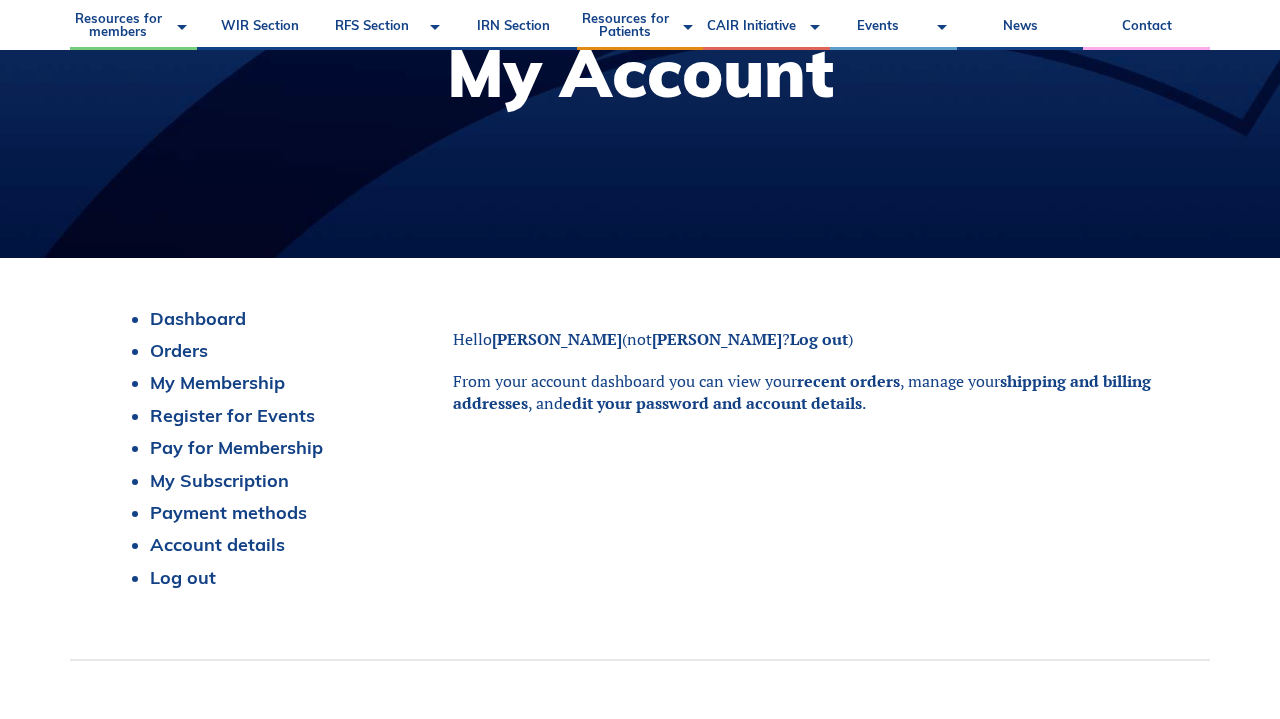 scroll, scrollTop: 241, scrollLeft: 0, axis: vertical 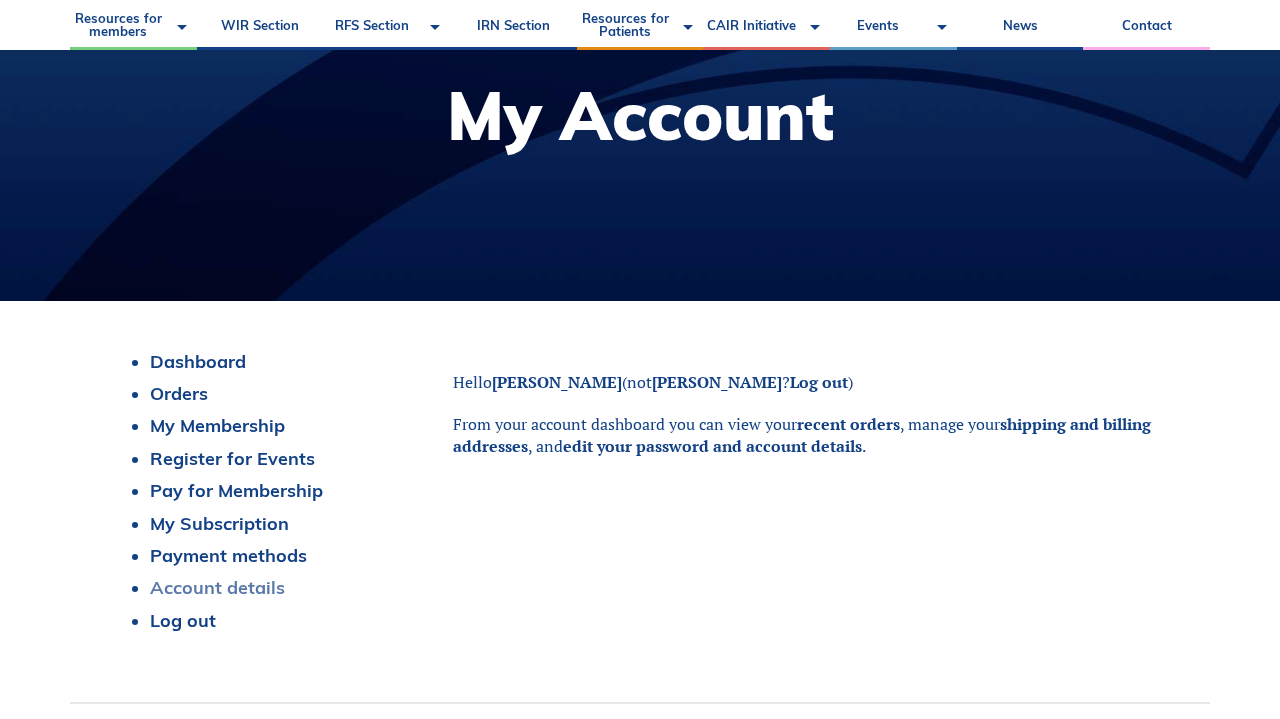 click on "Account details" at bounding box center [217, 587] 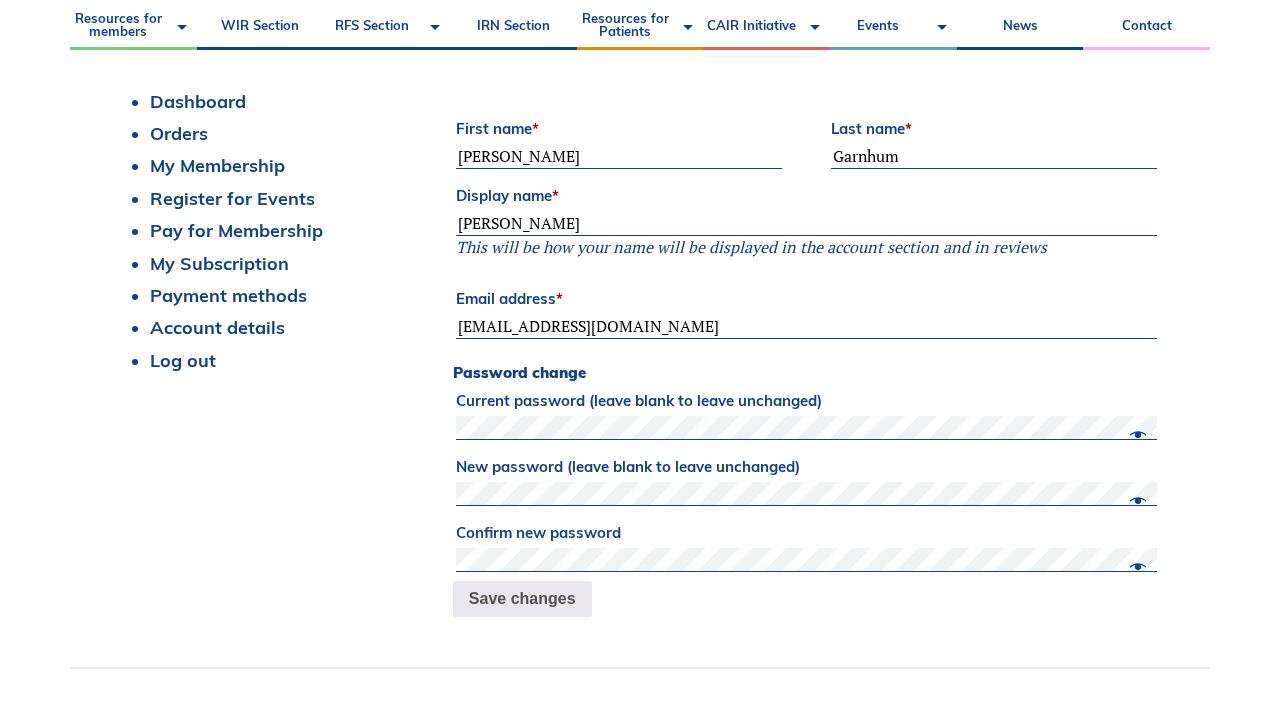 scroll, scrollTop: 496, scrollLeft: 0, axis: vertical 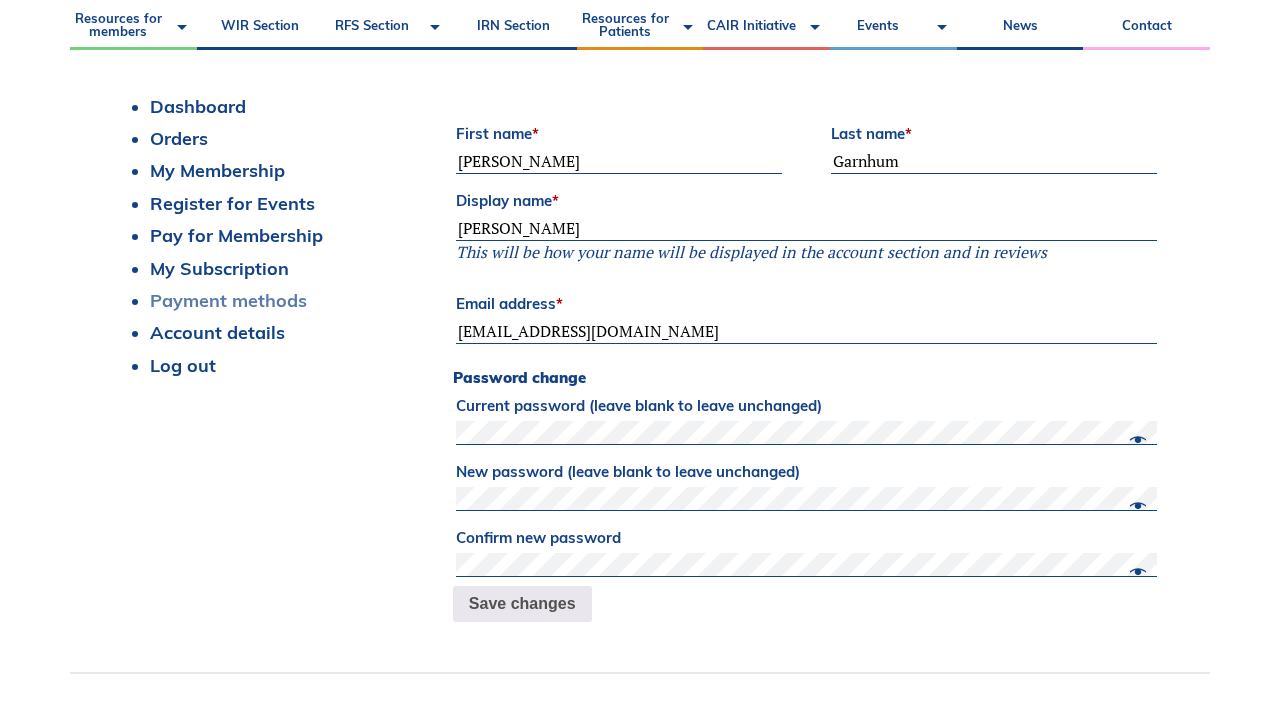 click on "Payment methods" at bounding box center (228, 300) 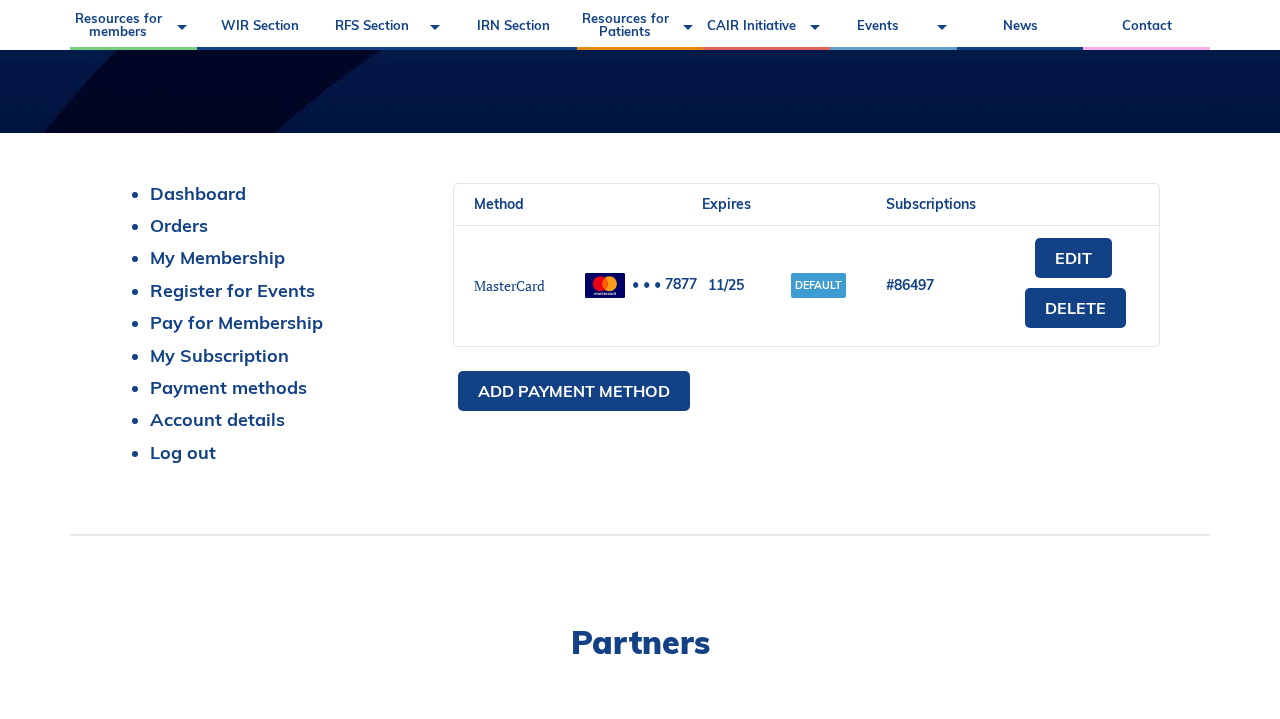 scroll, scrollTop: 447, scrollLeft: 0, axis: vertical 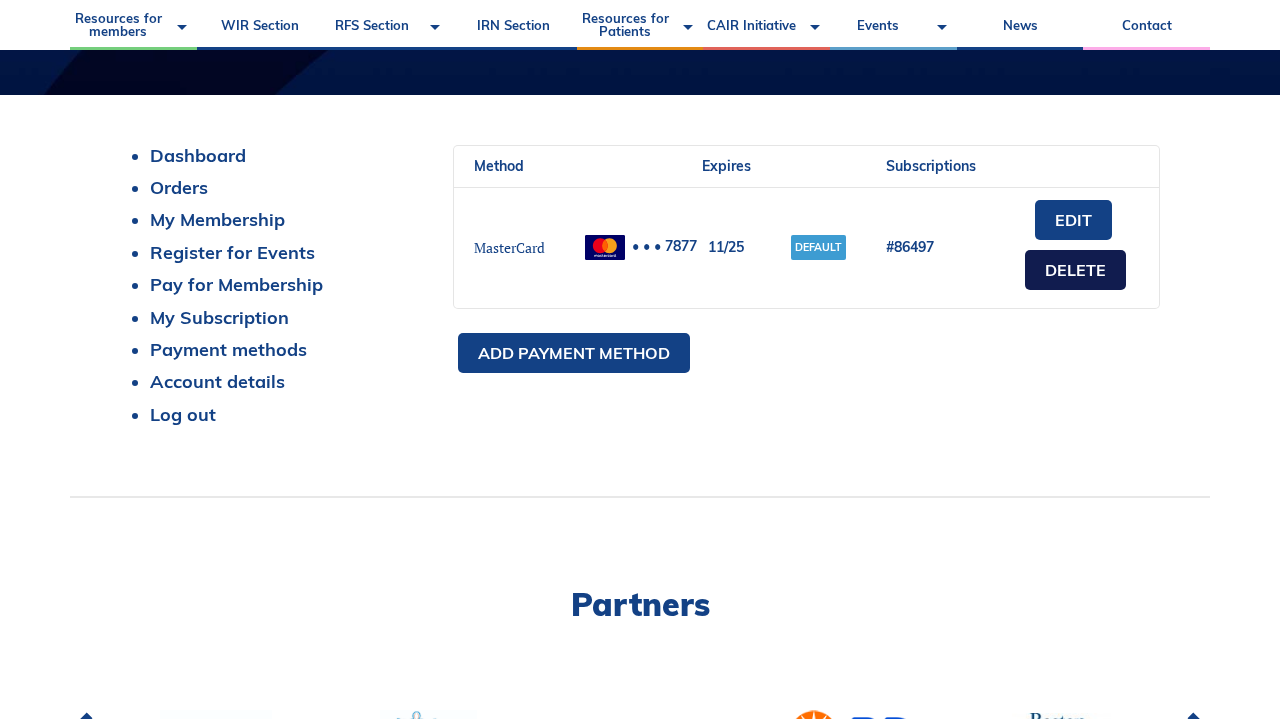 click on "Delete" at bounding box center (1075, 270) 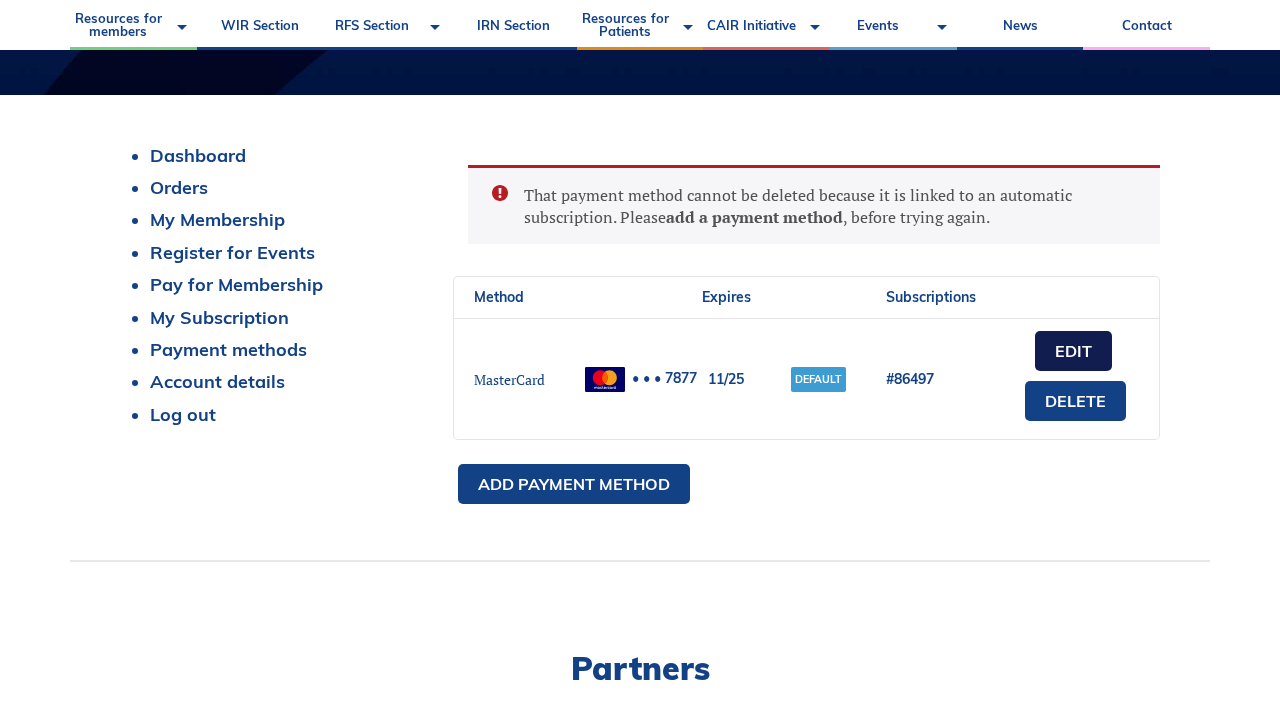 click on "Edit" at bounding box center (1073, 351) 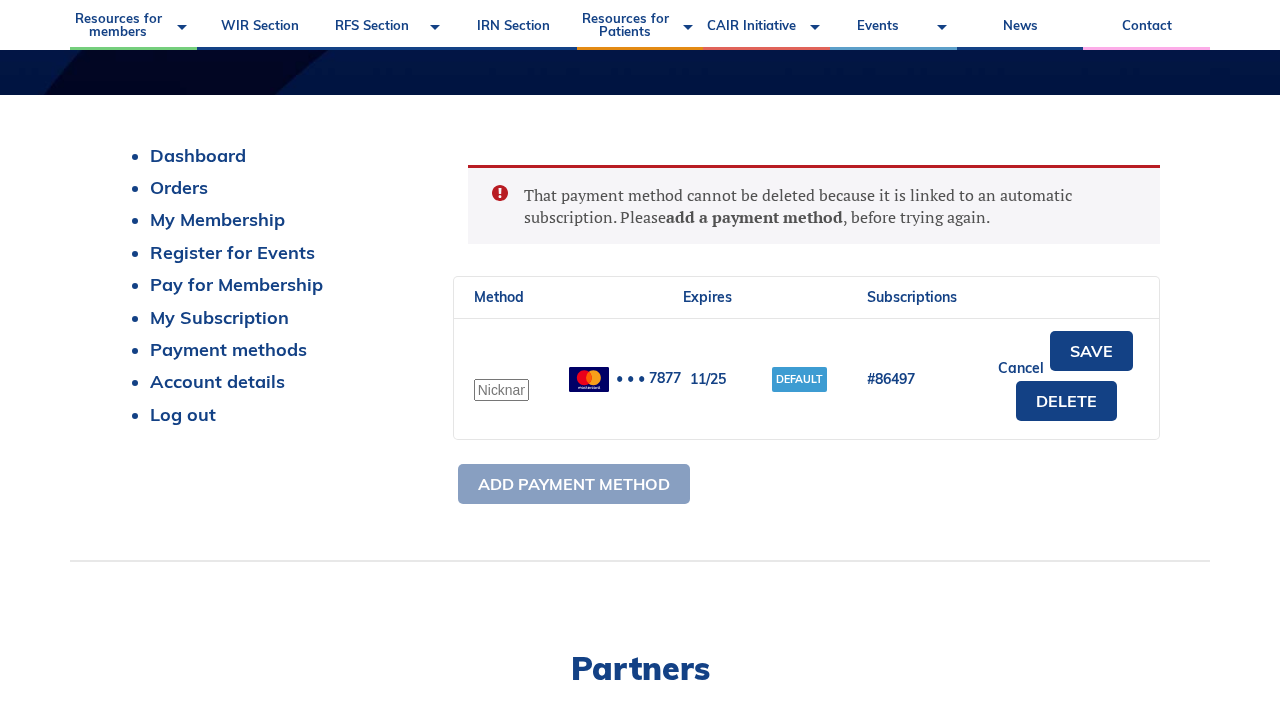 click on "Default" at bounding box center (799, 379) 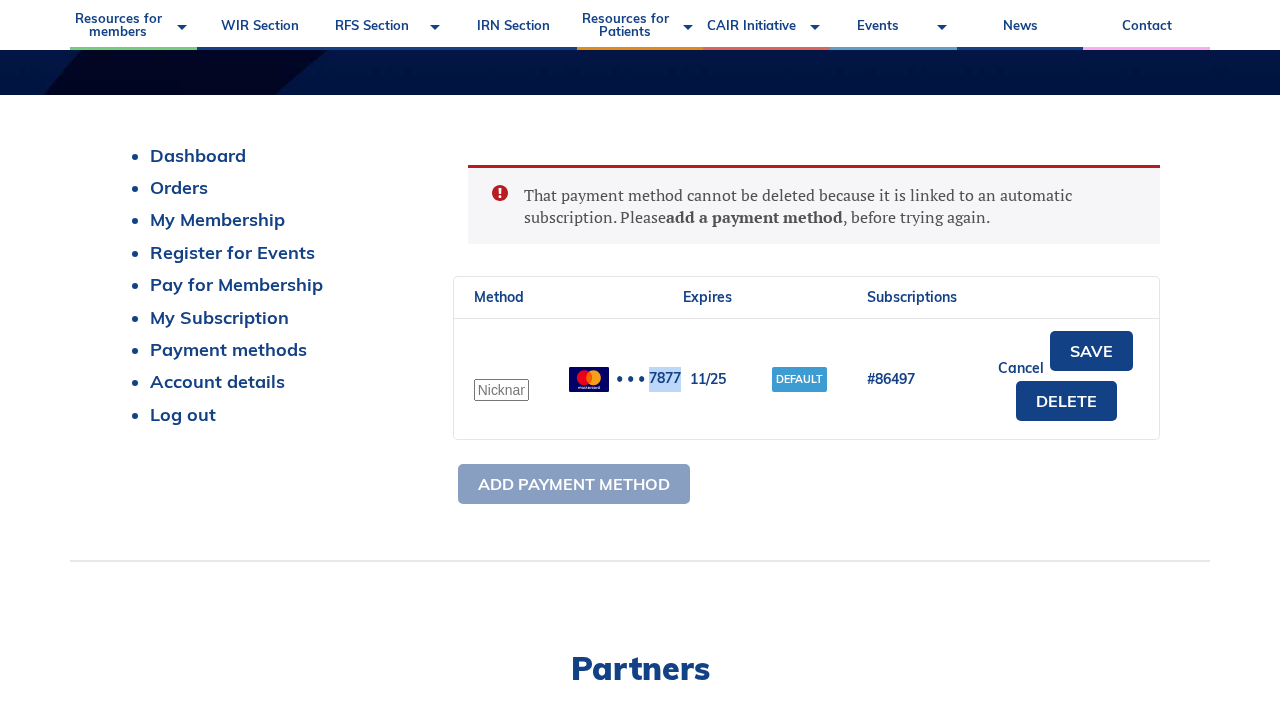 click on "• • • 7877" at bounding box center (606, 378) 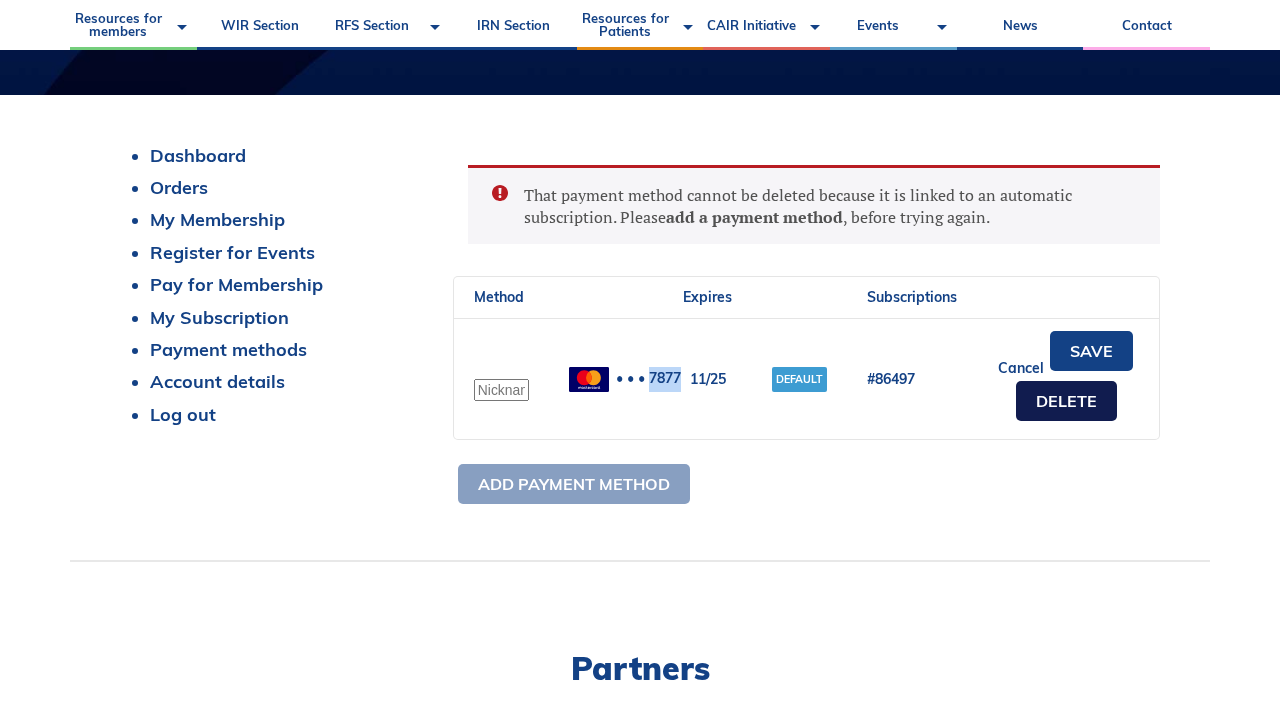 click on "Delete" at bounding box center (1066, 401) 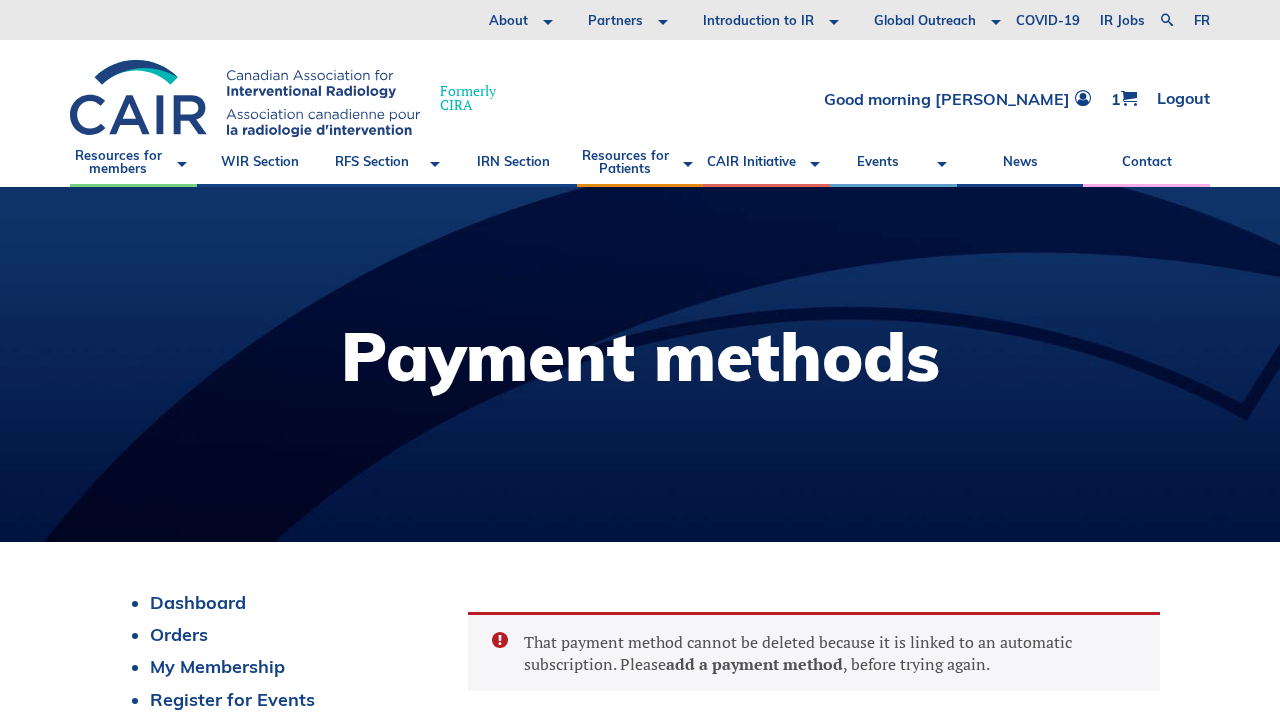 scroll, scrollTop: 0, scrollLeft: 0, axis: both 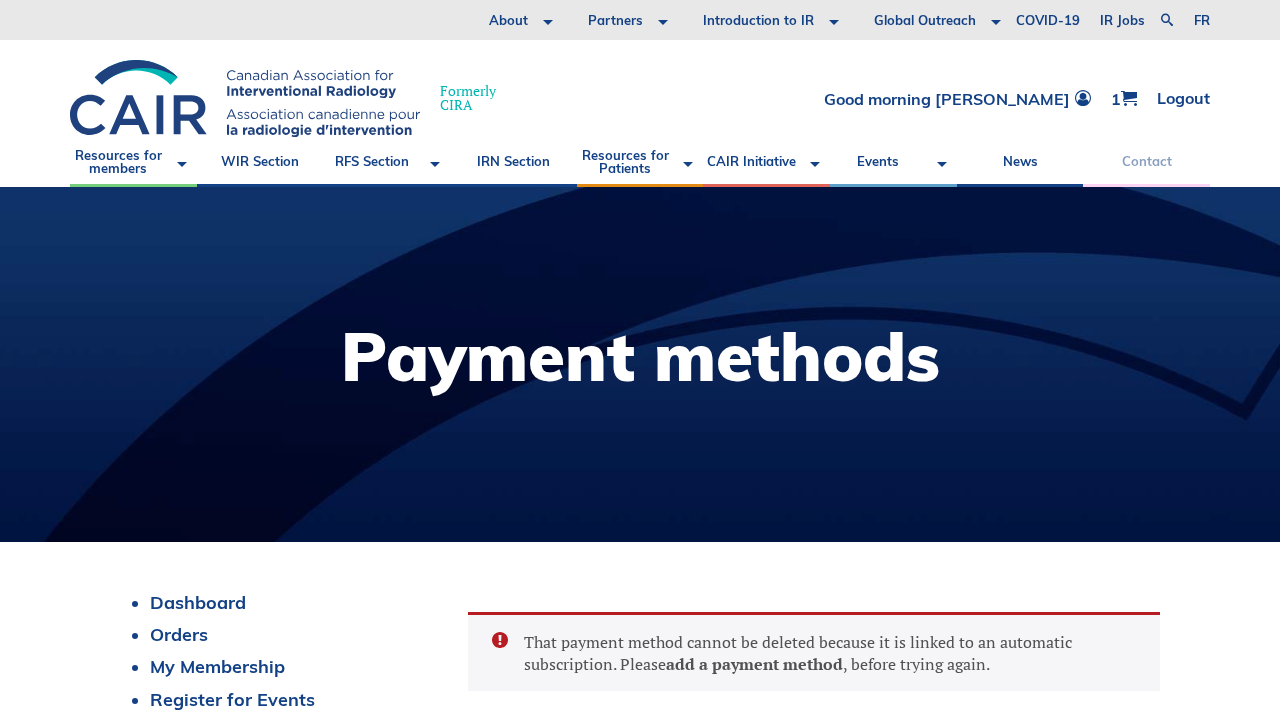 click on "Contact" at bounding box center [1146, 162] 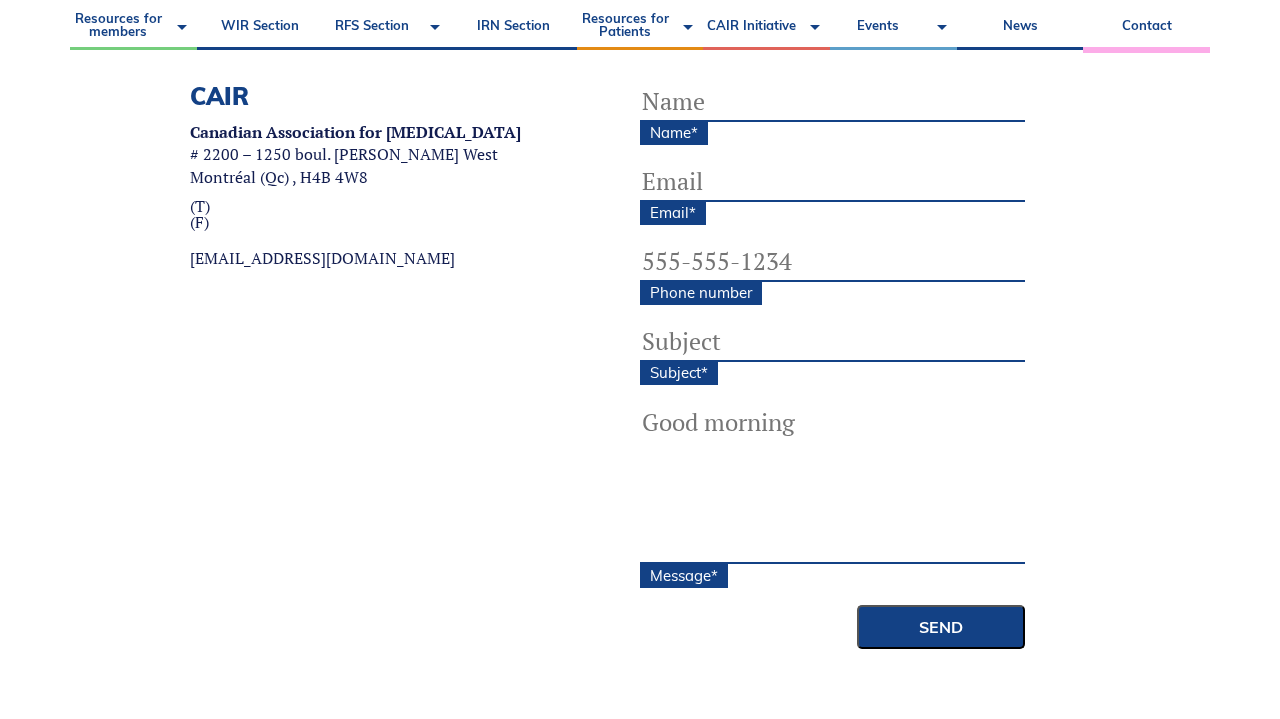 scroll, scrollTop: 700, scrollLeft: 0, axis: vertical 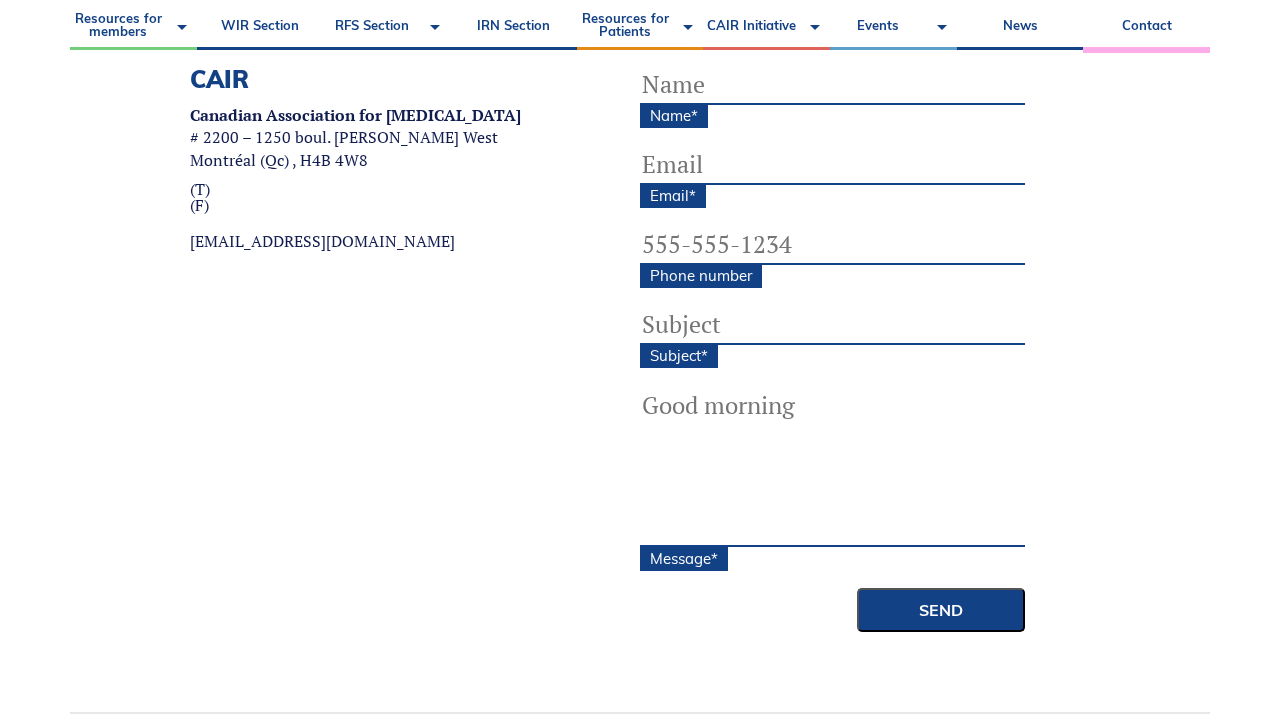 click on "Name *" at bounding box center [832, 85] 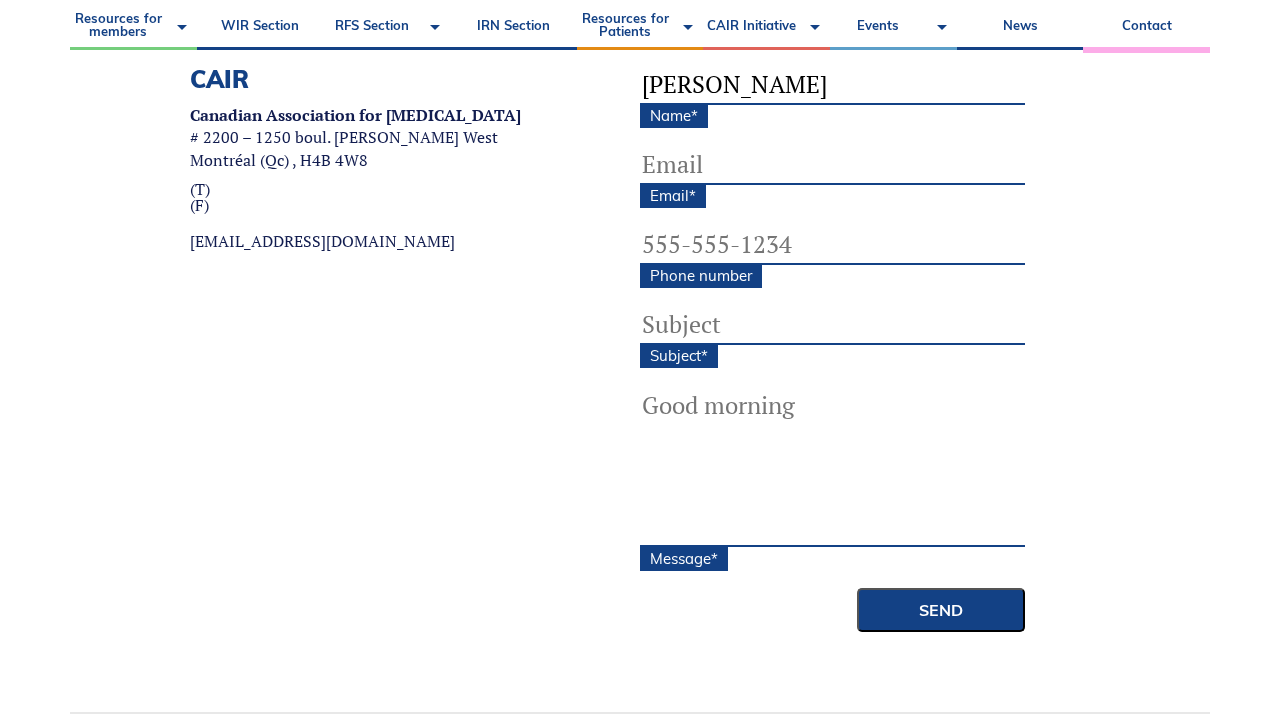 type on "jackie" 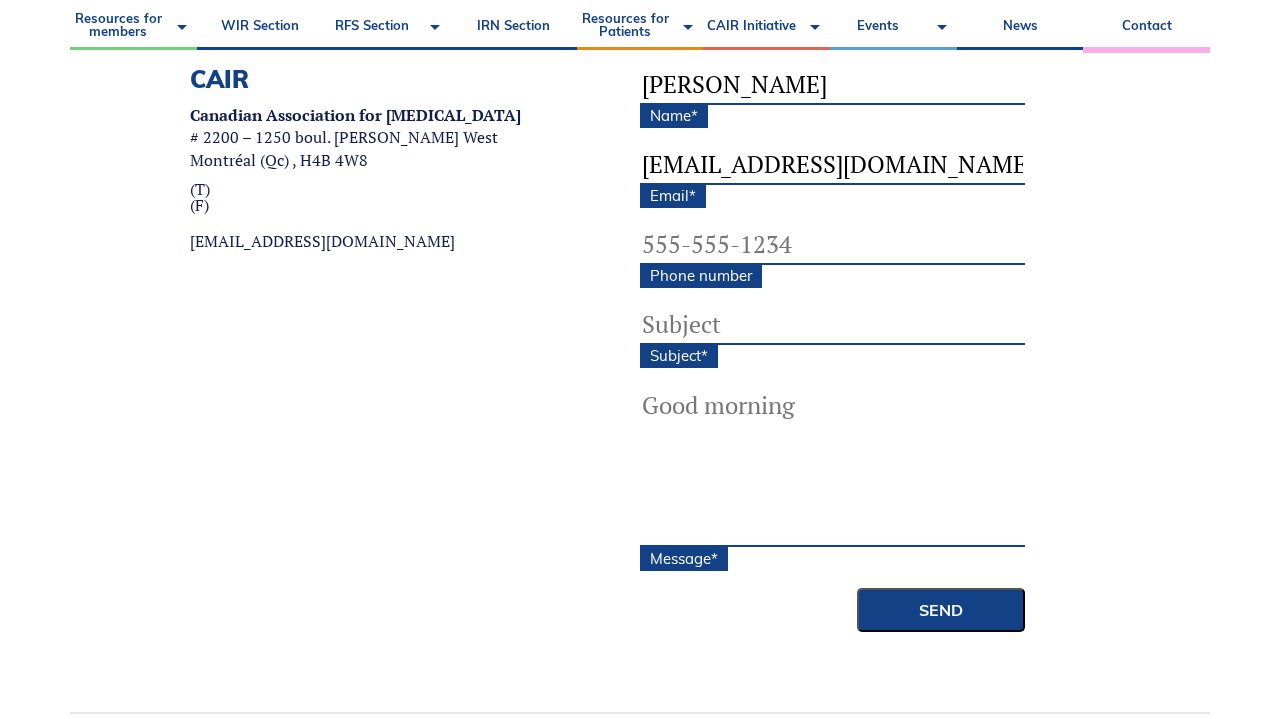 type on "[EMAIL_ADDRESS][DOMAIN_NAME]" 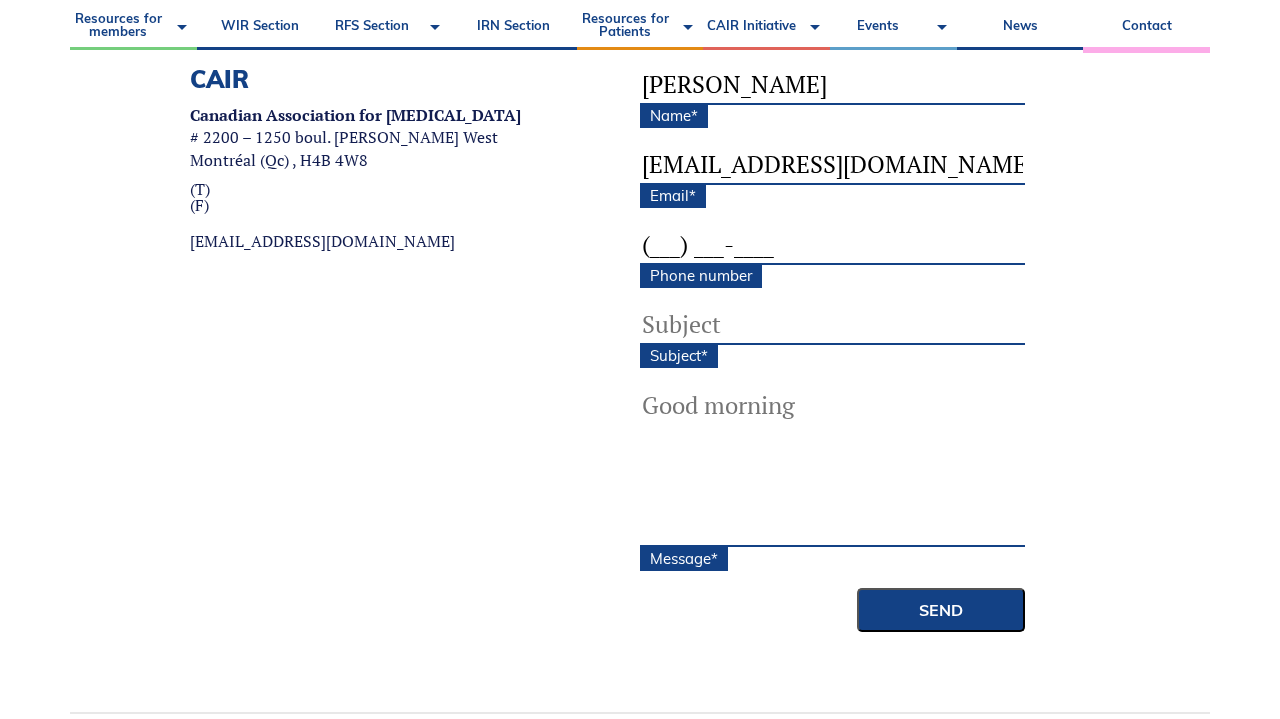 click on "(___) ___-____" at bounding box center [832, 245] 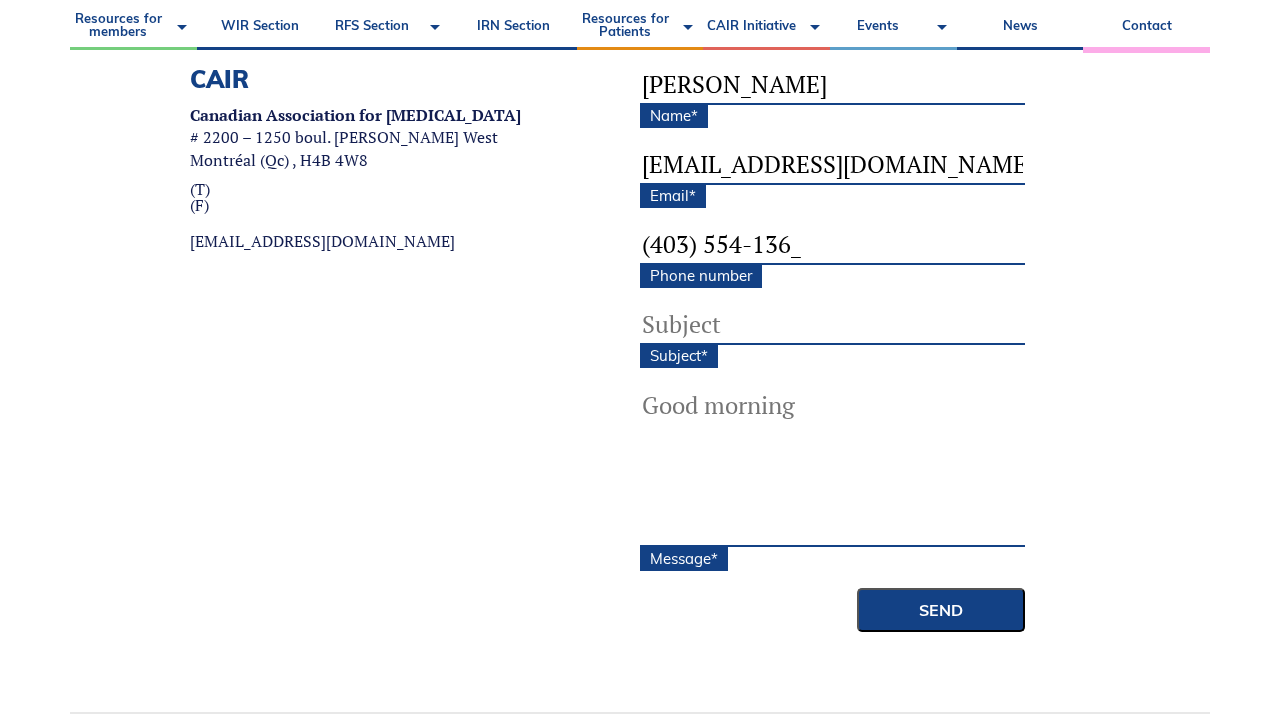 type on "(403) 554-1364" 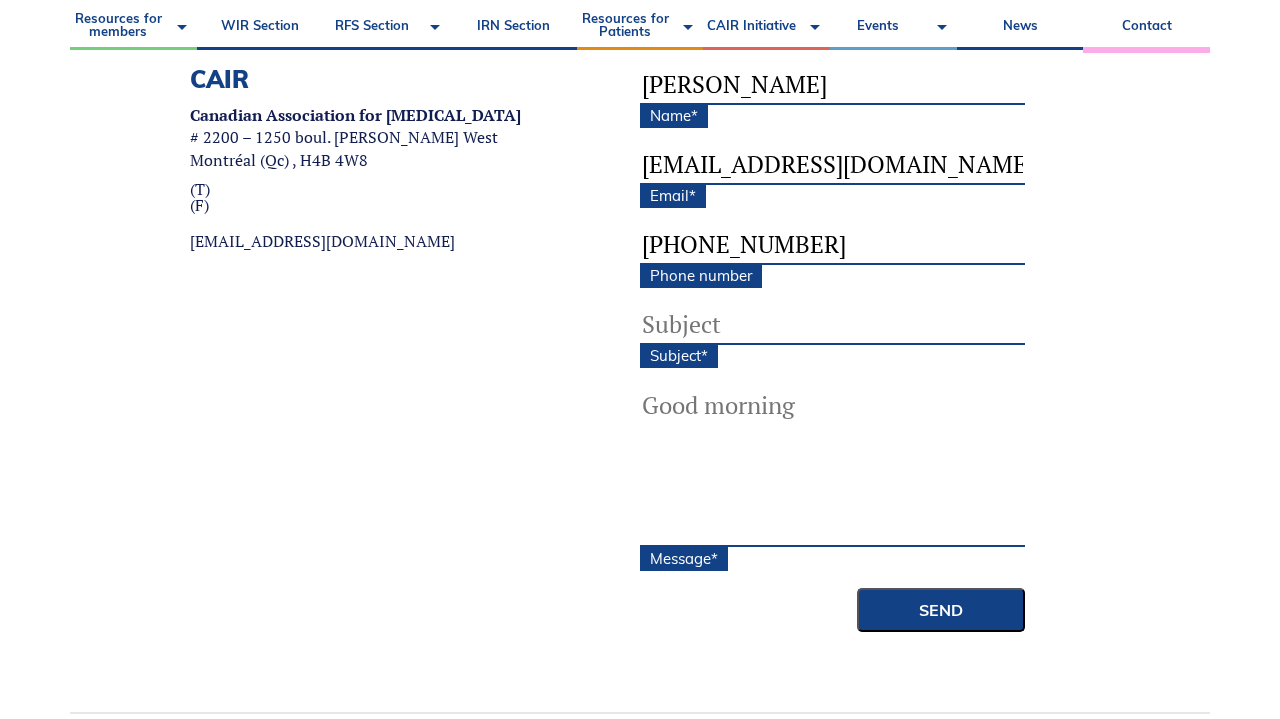 click on "Subject *" at bounding box center [832, 325] 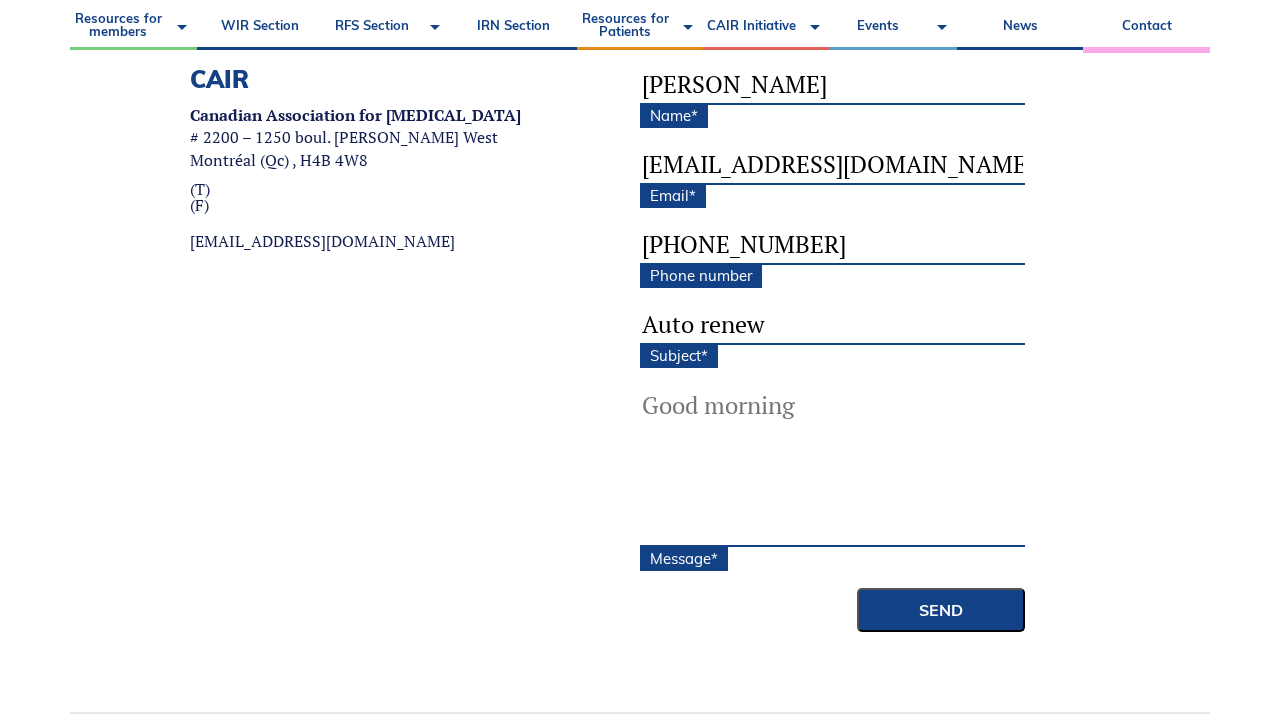 type on "Auto renew" 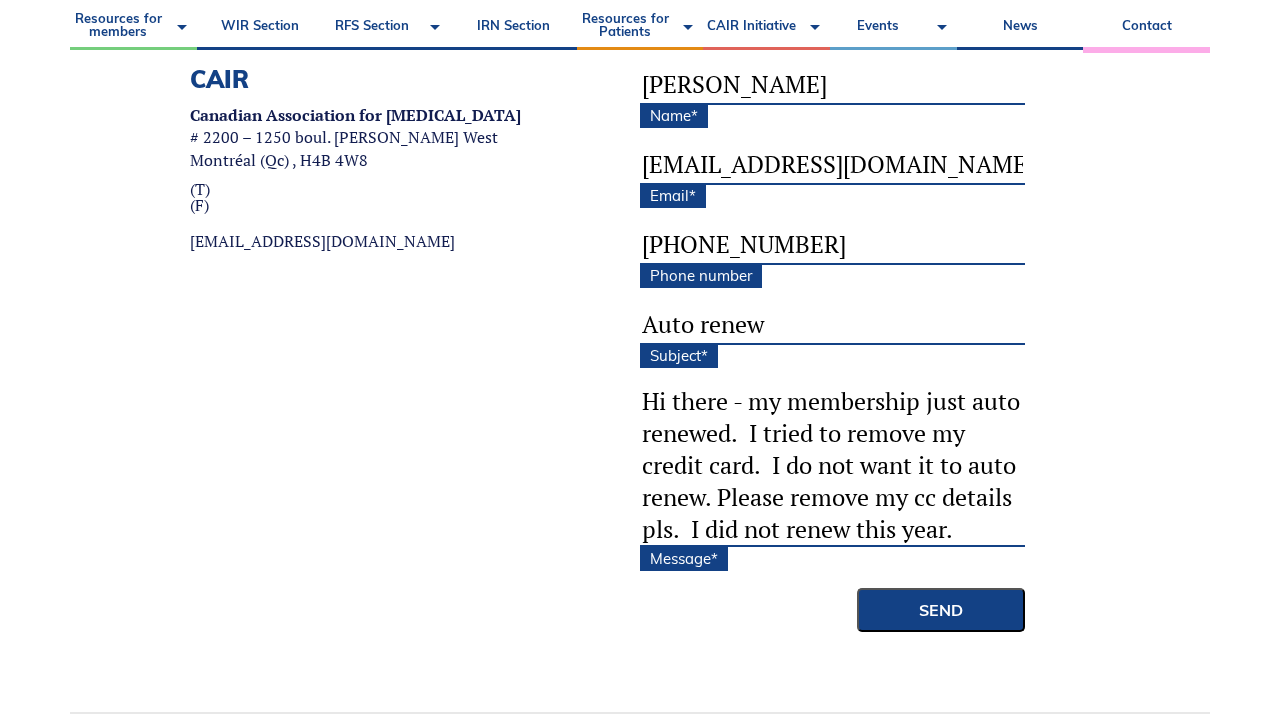 scroll, scrollTop: 36, scrollLeft: 0, axis: vertical 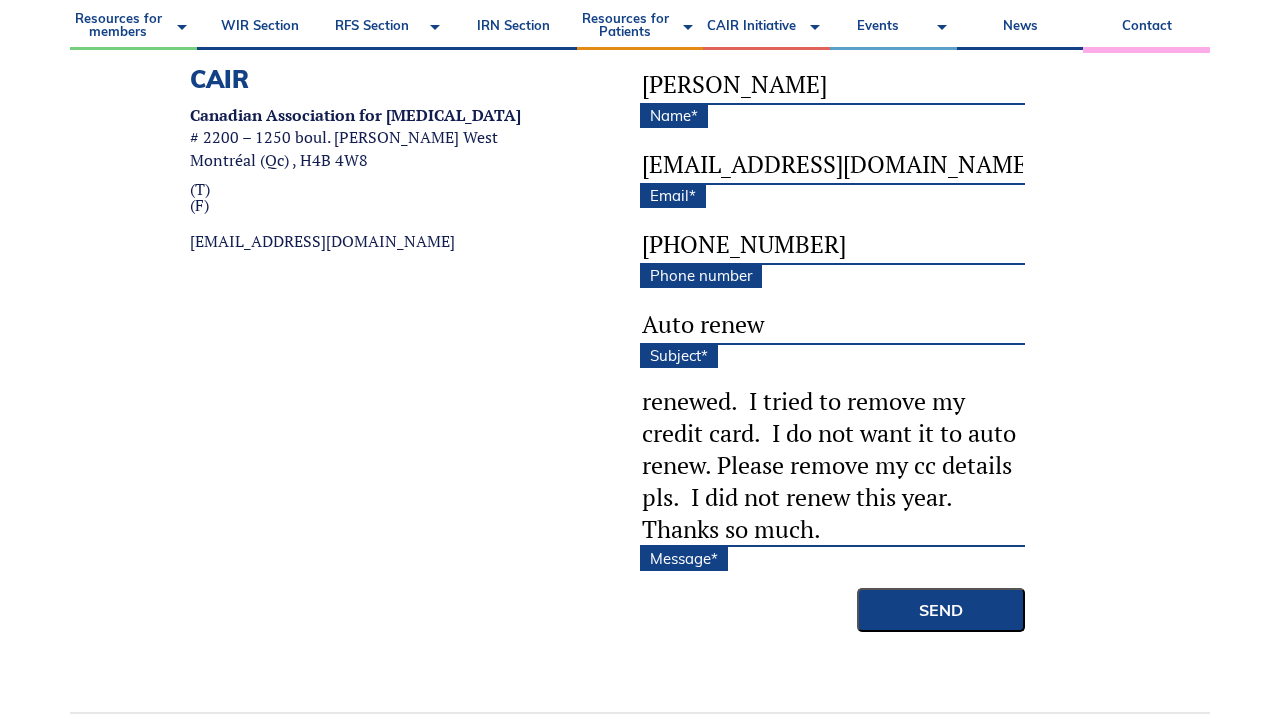 click on "Hi there - my membership just auto renewed.  I tried to remove my credit card.  I do not want it to auto renew. Please remove my cc details pls.  I did not renew this year.  Thanks so much." at bounding box center [832, 467] 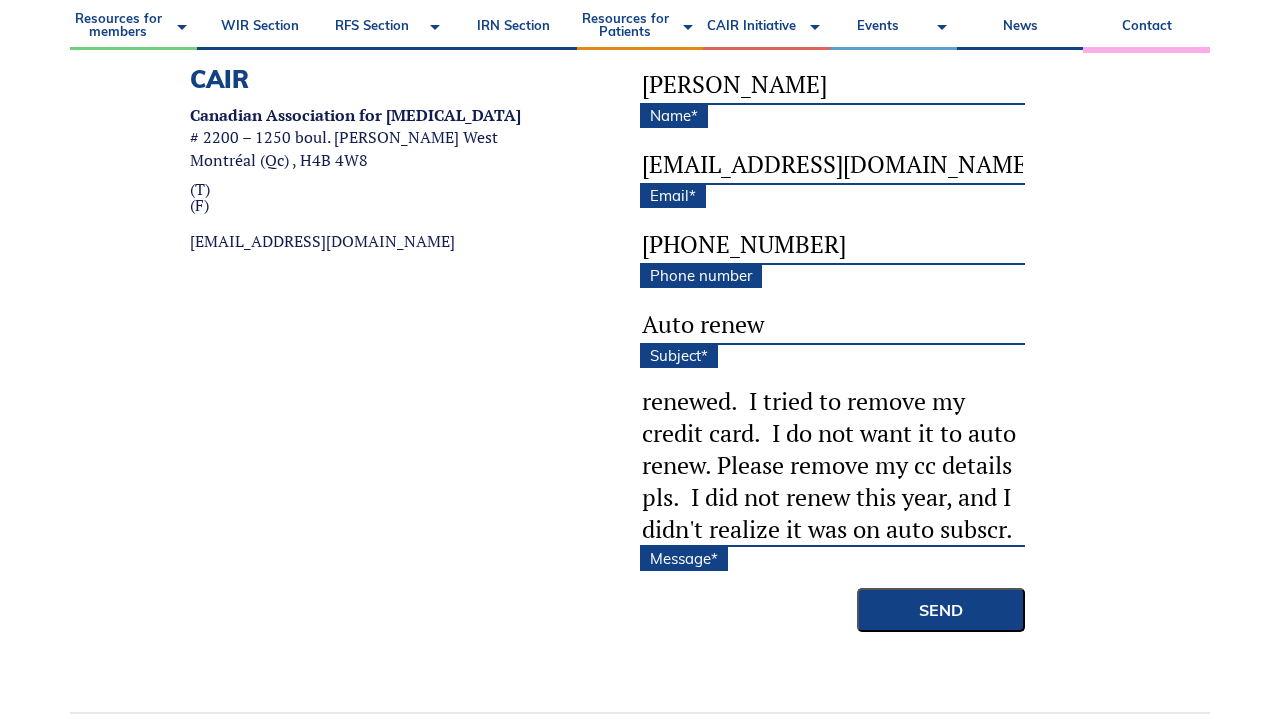 scroll, scrollTop: 68, scrollLeft: 0, axis: vertical 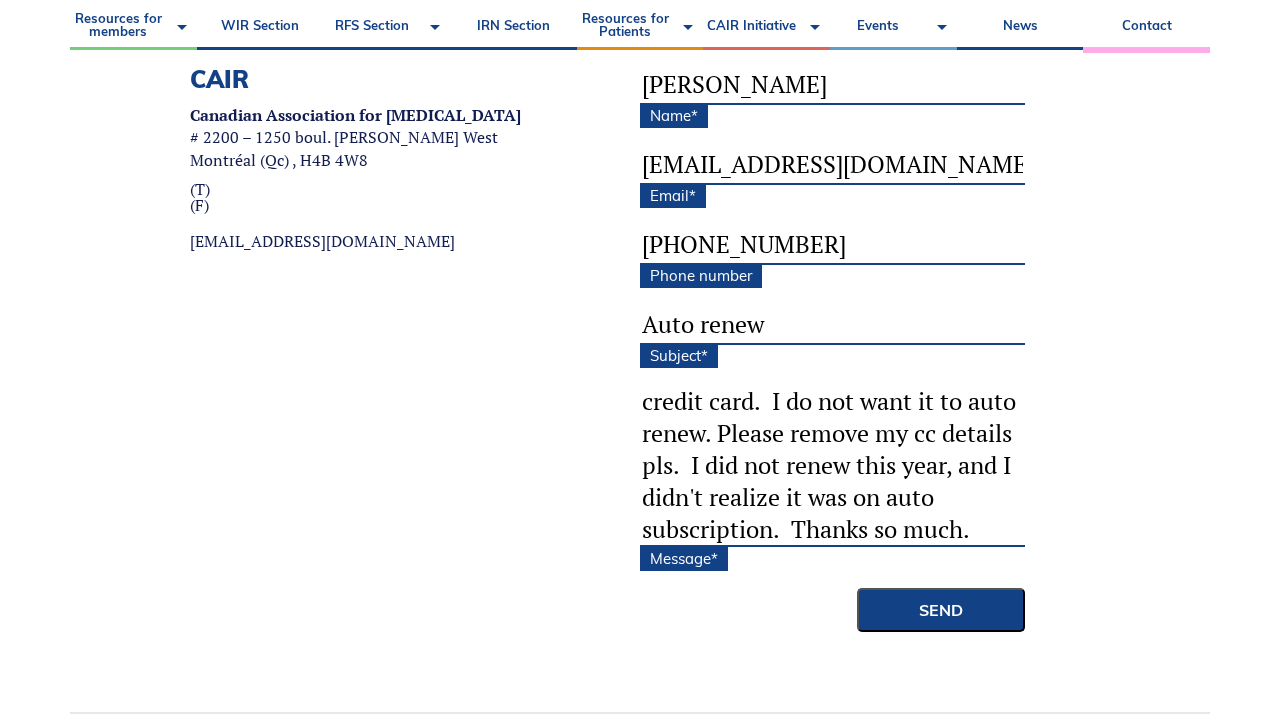 click on "Hi there - my membership just auto renewed.  I tried to remove my credit card.  I do not want it to auto renew. Please remove my cc details pls.  I did not renew this year, and I didn't realize it was on auto subscription.  Thanks so much." at bounding box center [832, 467] 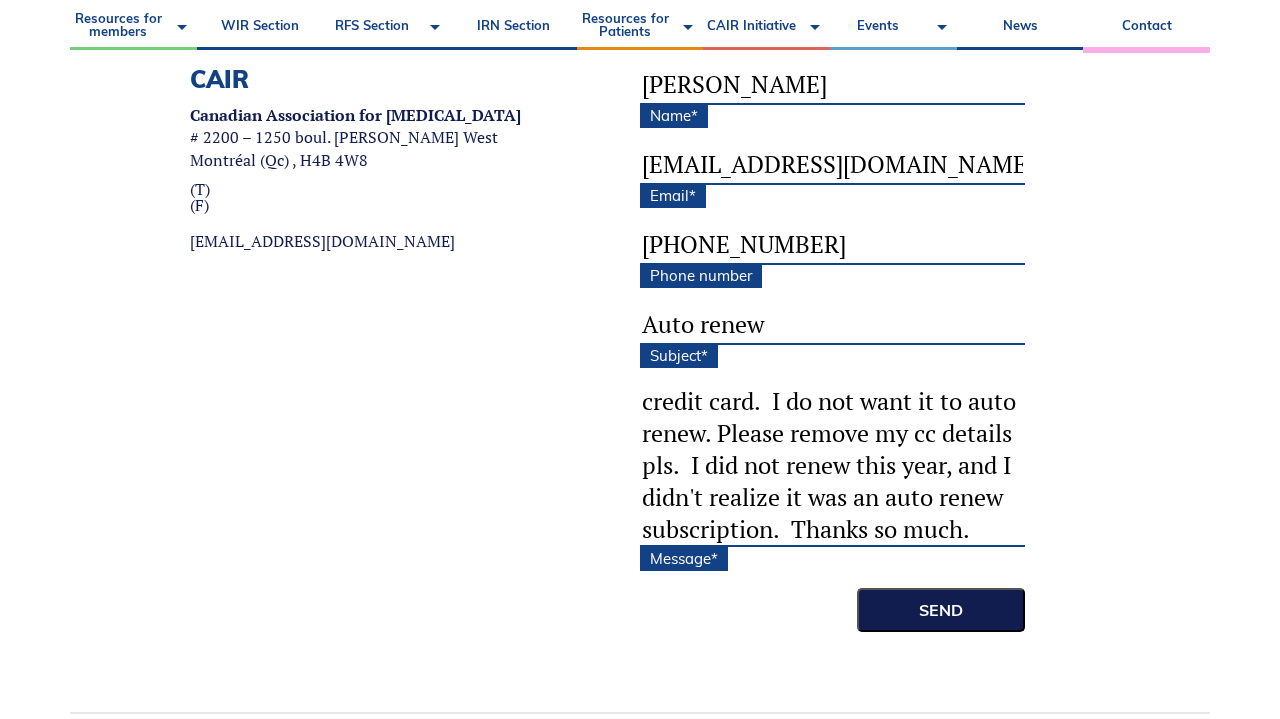 type on "Hi there - my membership just auto renewed.  I tried to remove my credit card.  I do not want it to auto renew. Please remove my cc details pls.  I did not renew this year, and I didn't realize it was an auto renew subscription.  Thanks so much." 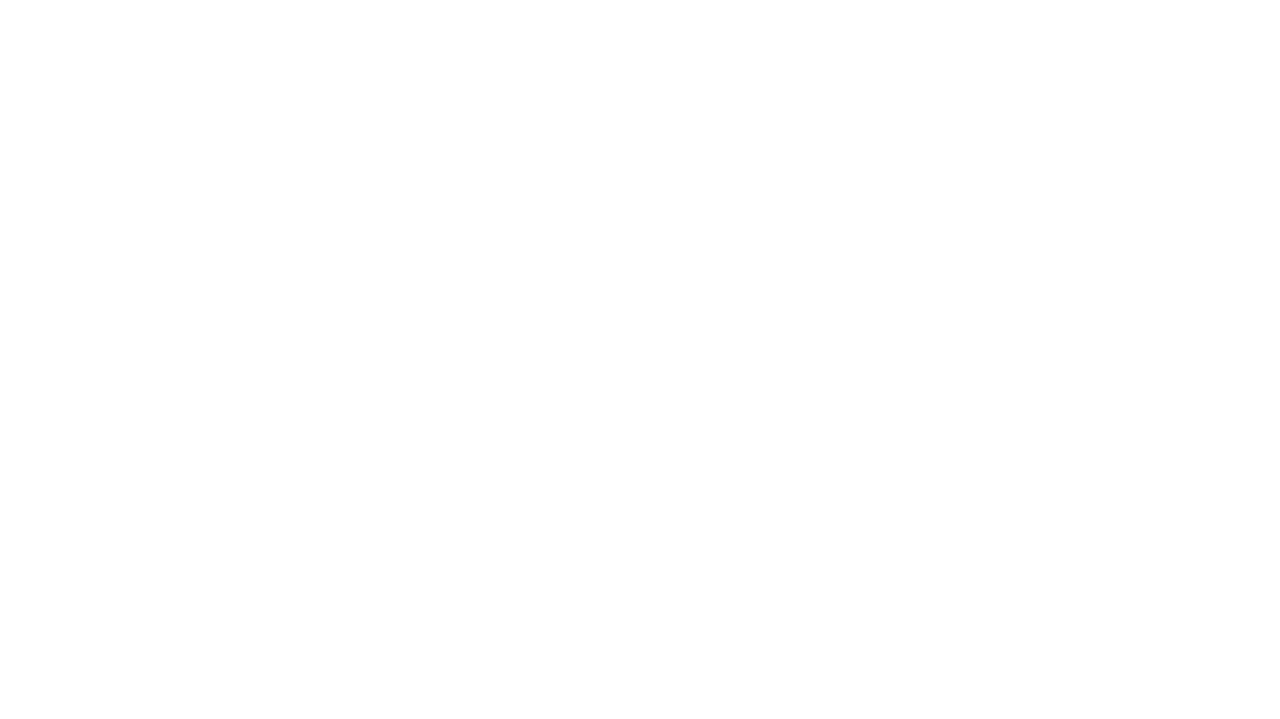 scroll, scrollTop: 0, scrollLeft: 0, axis: both 